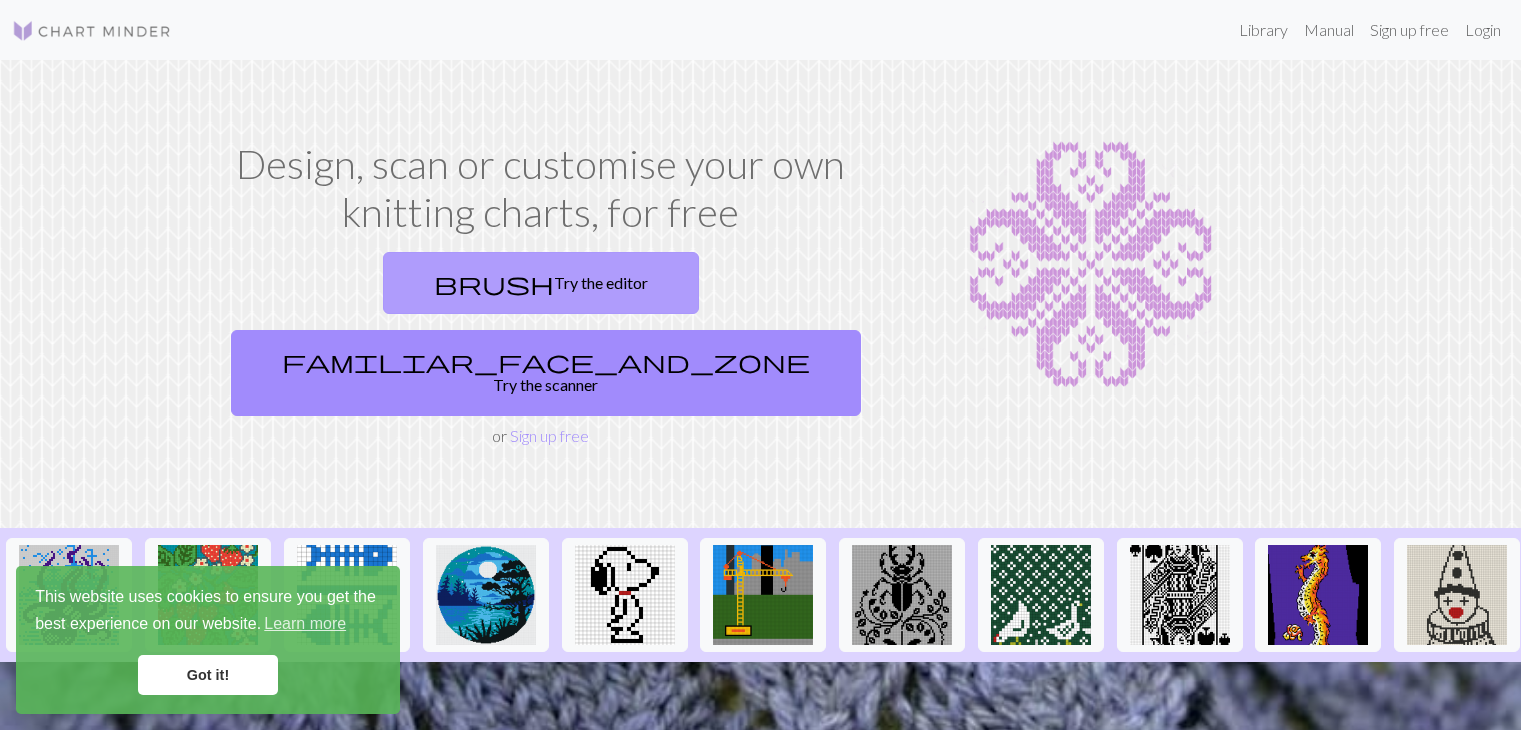 scroll, scrollTop: 0, scrollLeft: 0, axis: both 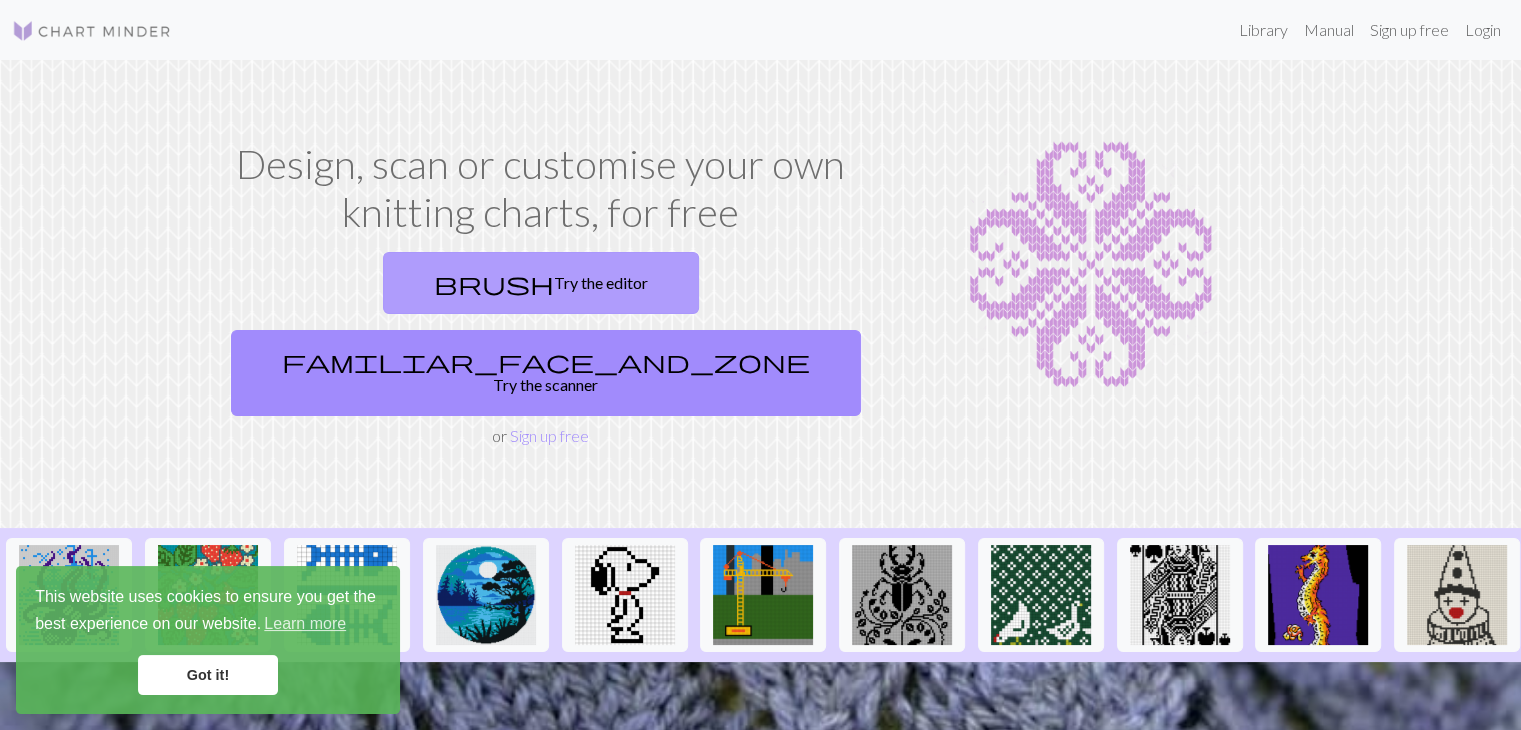 click on "brush  Try the editor" at bounding box center (541, 283) 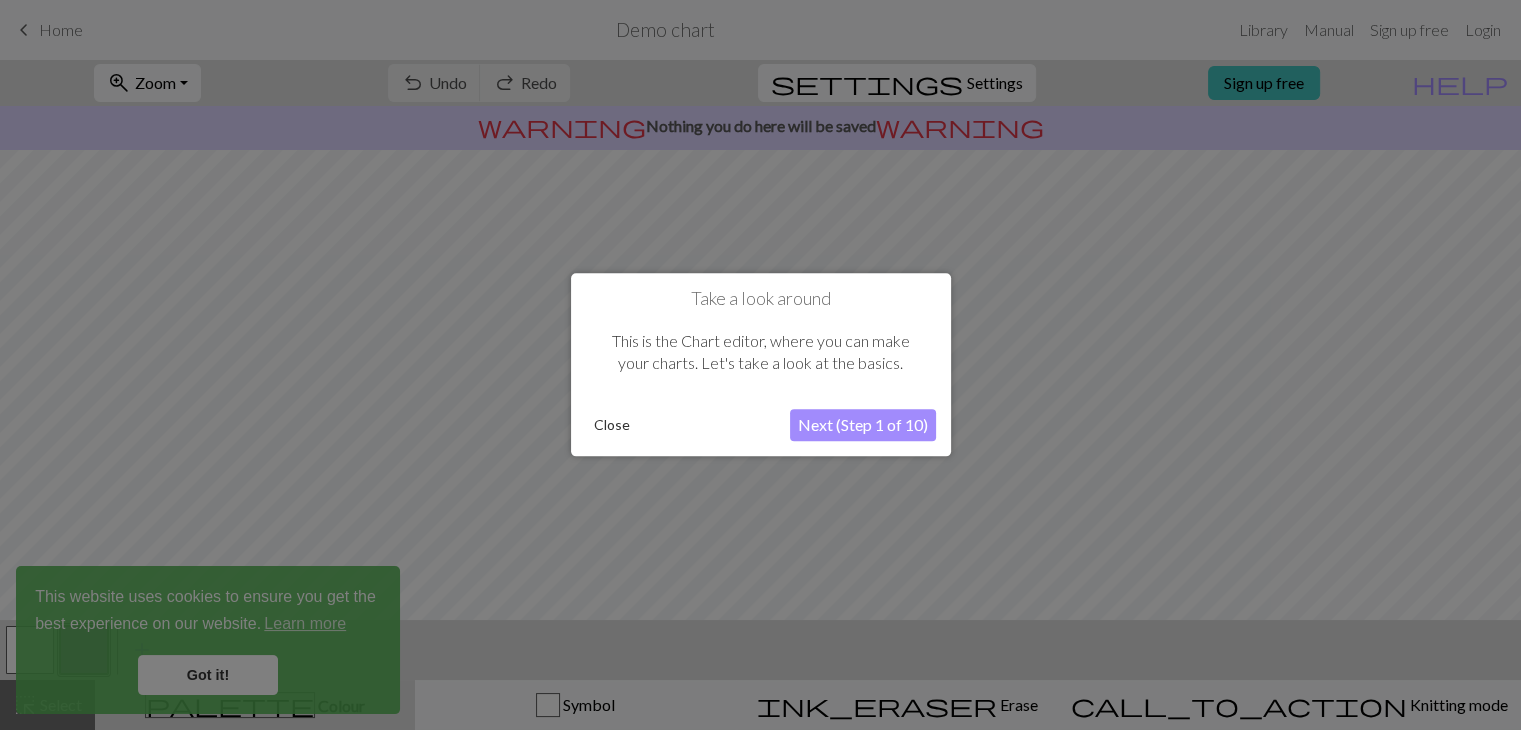 click on "Next (Step 1 of 10)" at bounding box center (863, 426) 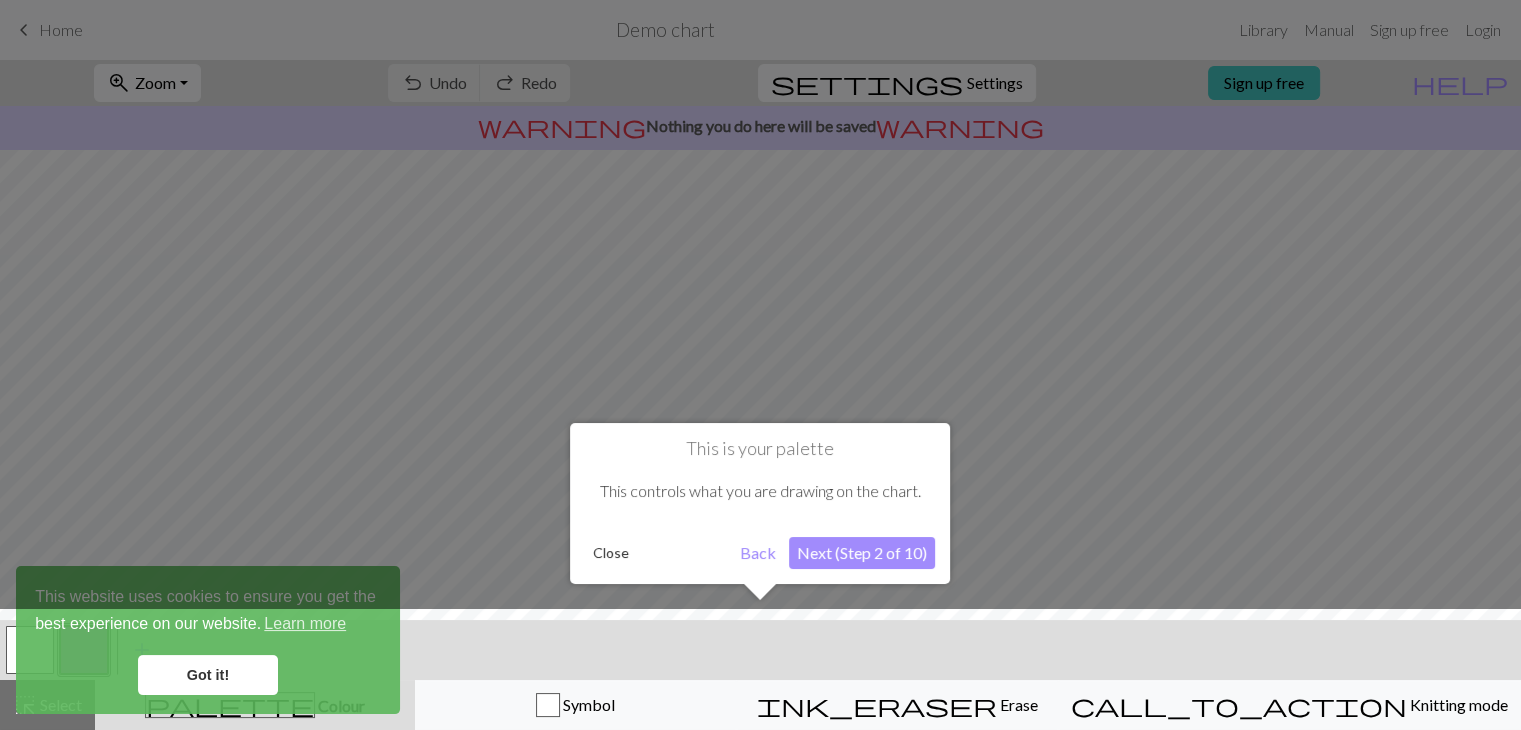 click on "Close" at bounding box center (611, 553) 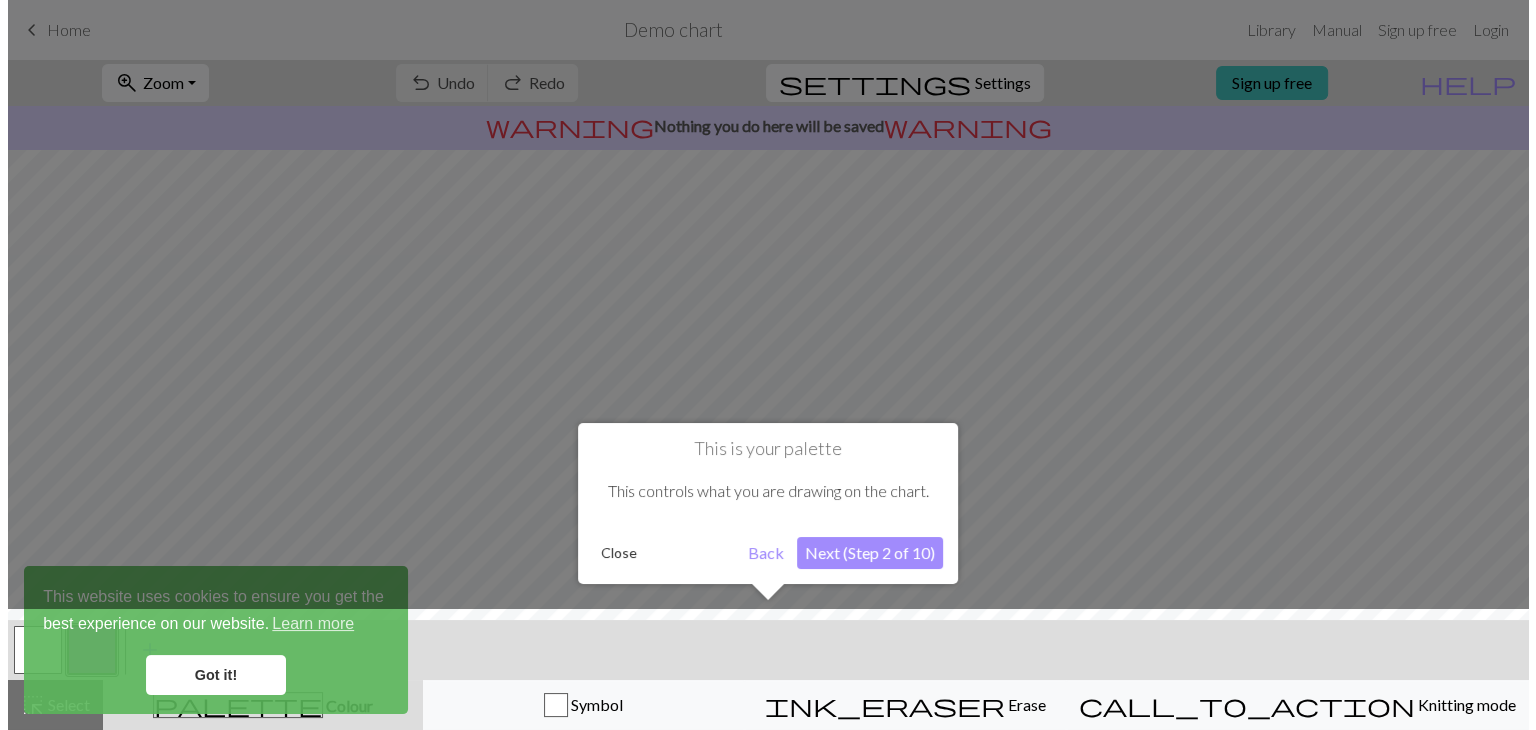 scroll, scrollTop: 0, scrollLeft: 0, axis: both 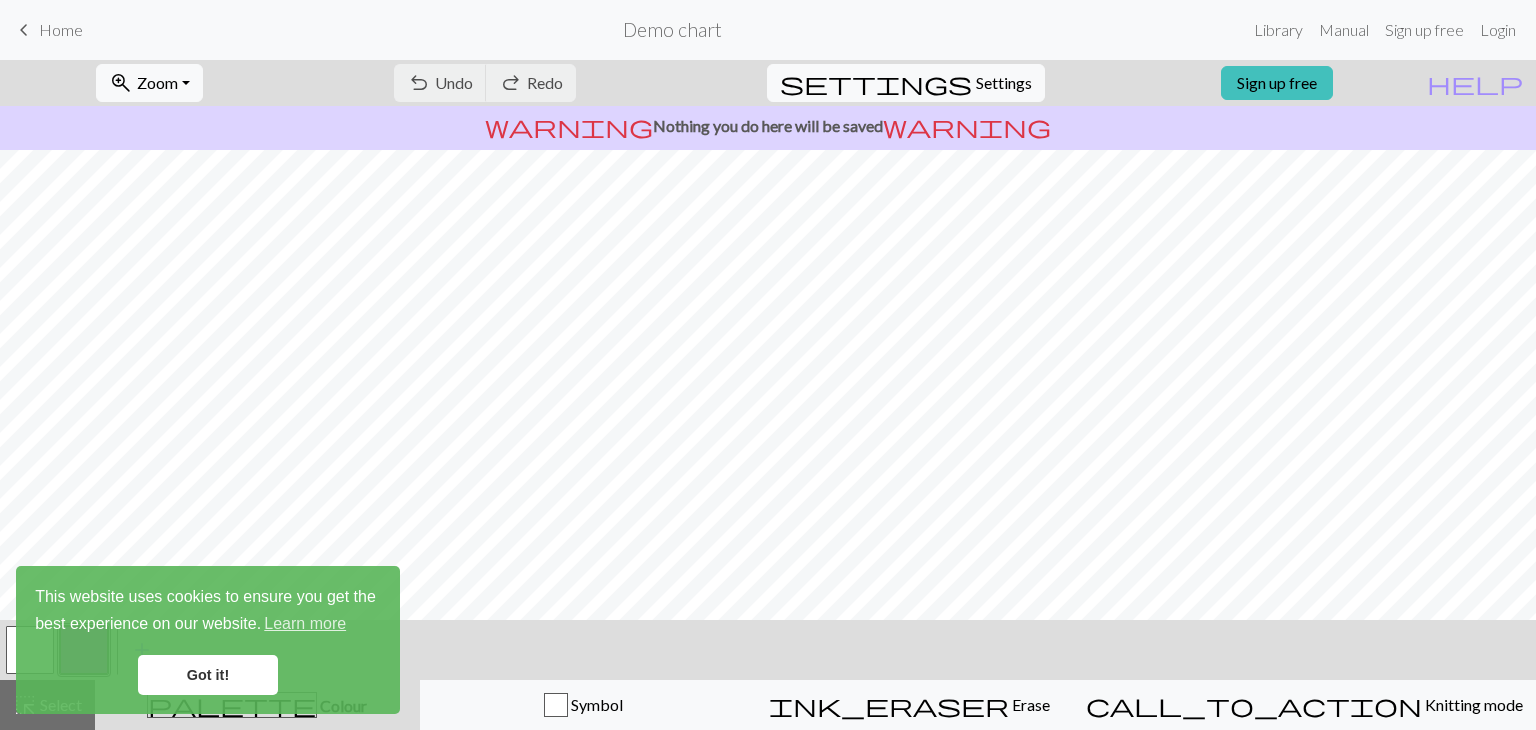click on "Got it!" at bounding box center (208, 675) 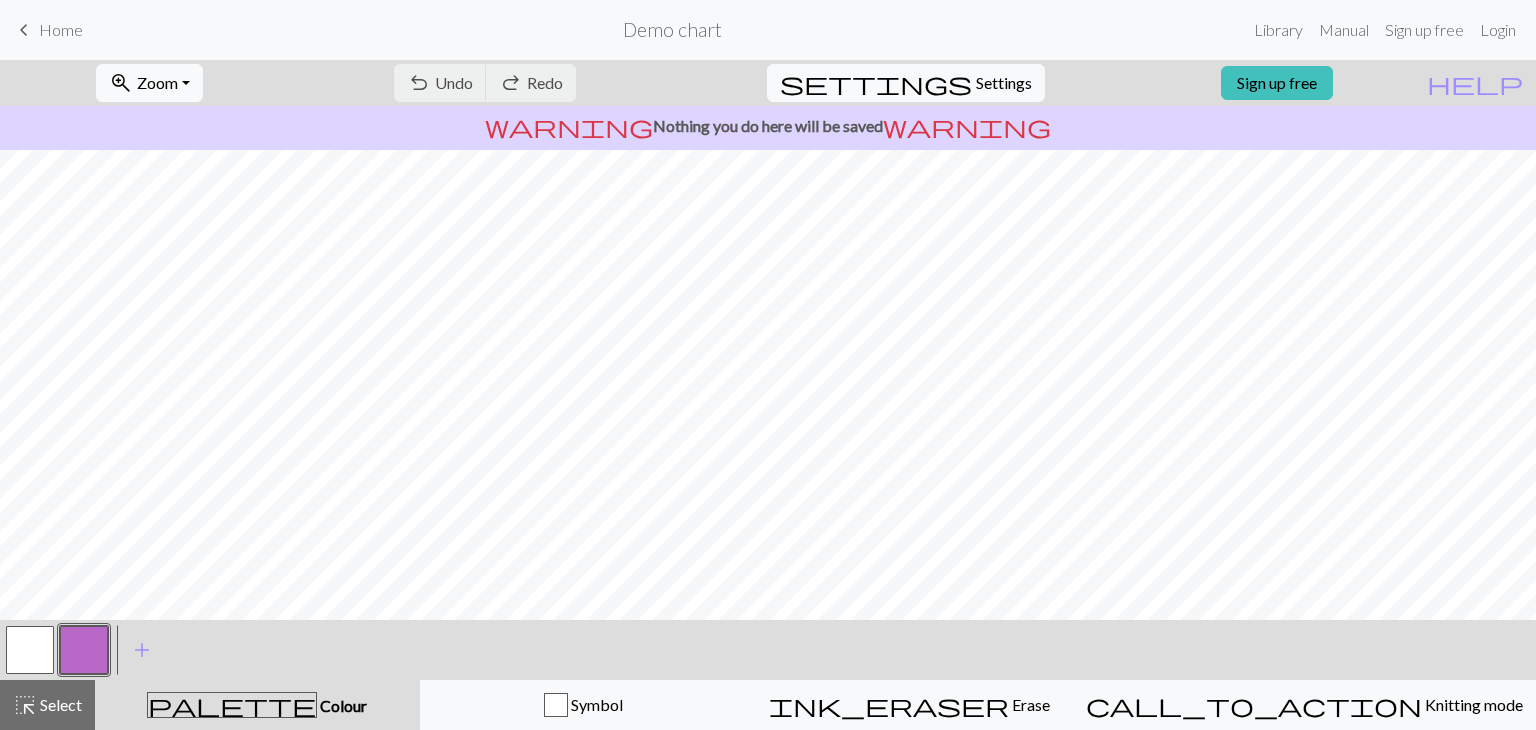 scroll, scrollTop: 0, scrollLeft: 0, axis: both 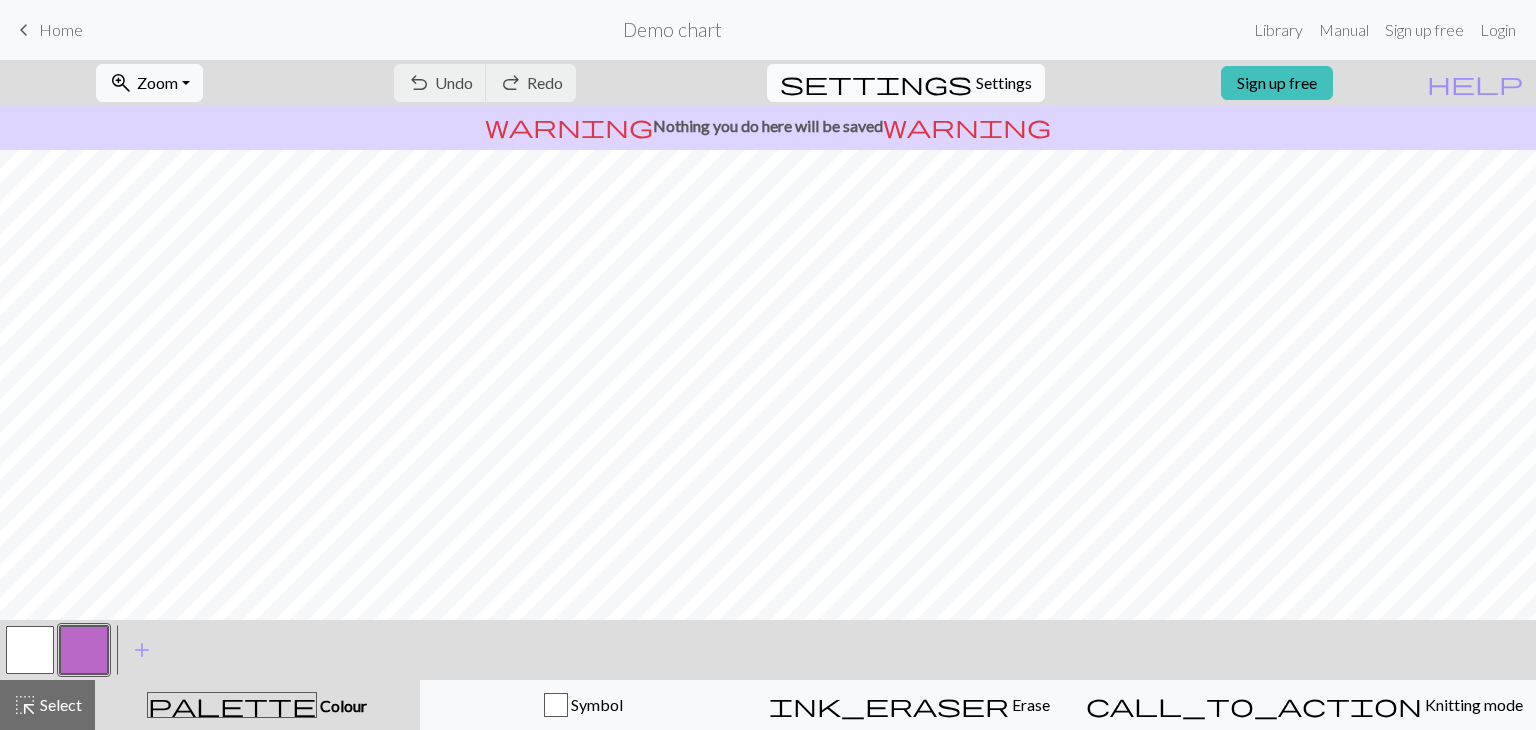 click on "settings  Settings" at bounding box center (906, 83) 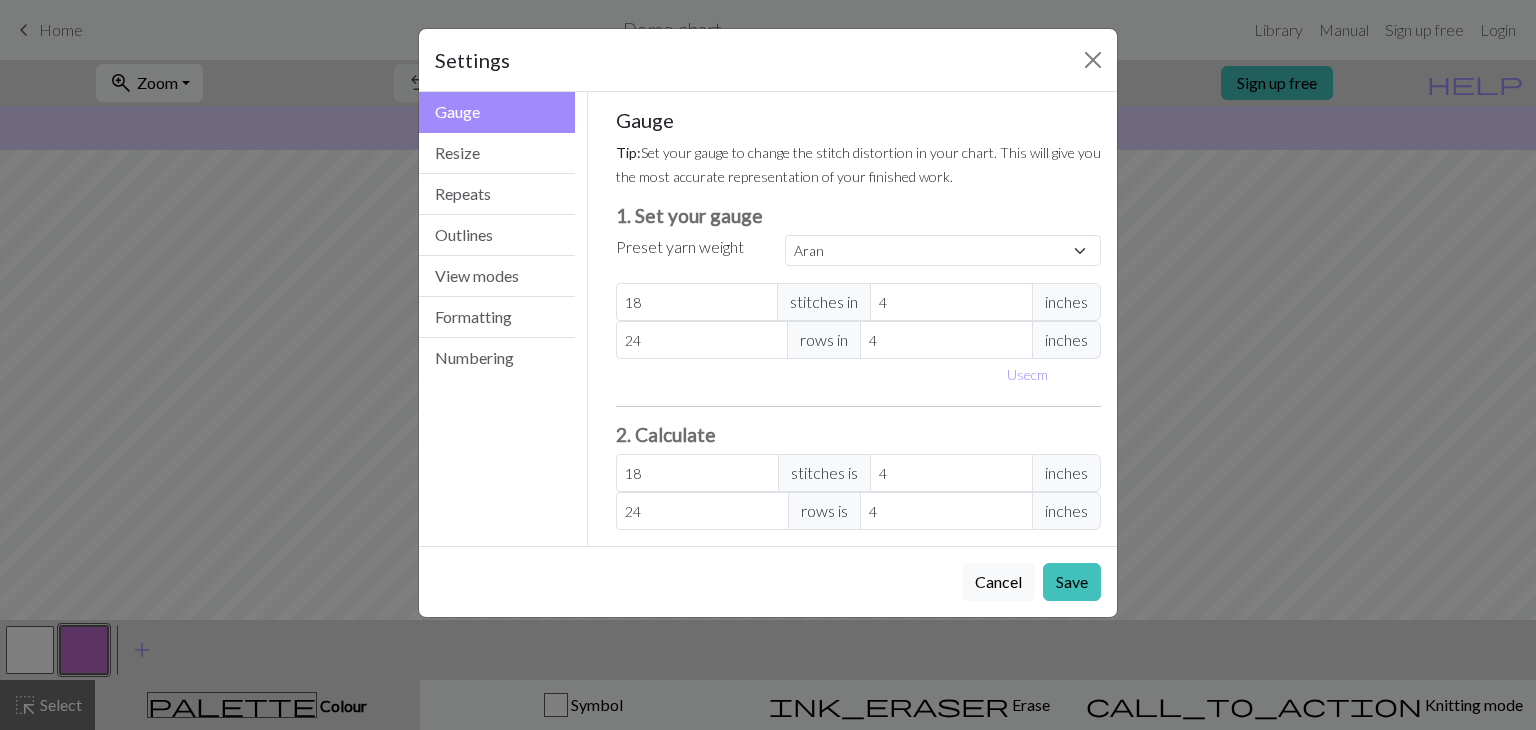 click on "Settings Gauge Gauge Resize Repeats Outlines View modes Formatting Numbering Gauge Resize Repeats Outlines View modes Formatting Numbering Gauge Tip:  Set your gauge to change the stitch distortion in your chart. This will give you the most accurate representation of your finished work. 1. Set your gauge Preset yarn weight Custom Square Lace Light Fingering Fingering Sport Double knit Worsted Aran Bulky Super Bulky 18 stitches in  4 inches 24 rows in  4 inches Use  cm 2. Calculate 18 stitches is 4 inches 24 rows is 4 inches Resize your chart Tip:  Changes will be applied from the bottom right. To change rows and columns in other areas (e.g. within the chart or at the top), use the select tool or click the grid numbers to select then insert or remove from the top toolbar. Width 30 Height 32 Repeats workspace_premium Become a Pro user   to  visualise repeats Tip:   This will show your entire chart repeated, so you can preview what joining panels look like together. arrow_forward  Horizontal 1 arrow_downward 1" at bounding box center (768, 365) 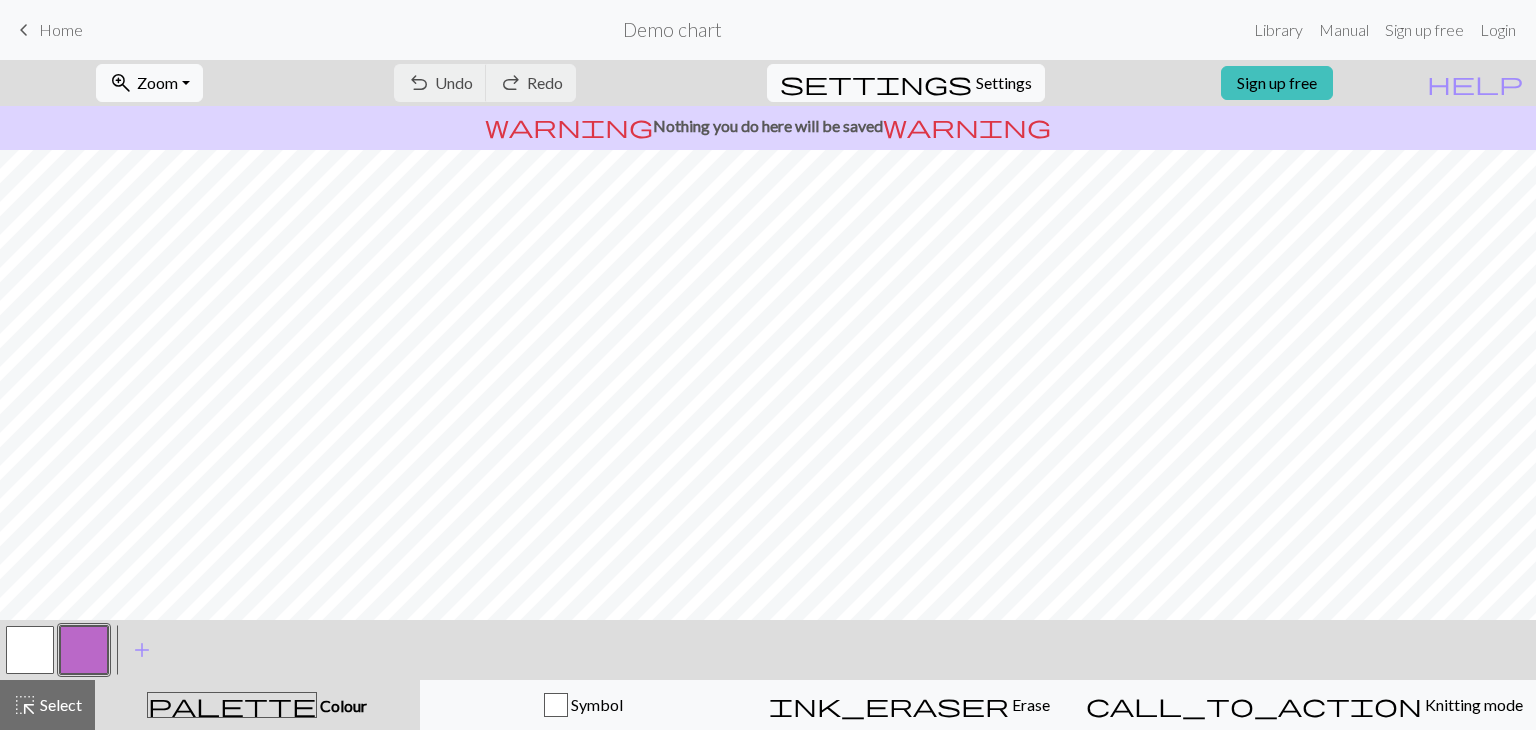 click at bounding box center [30, 650] 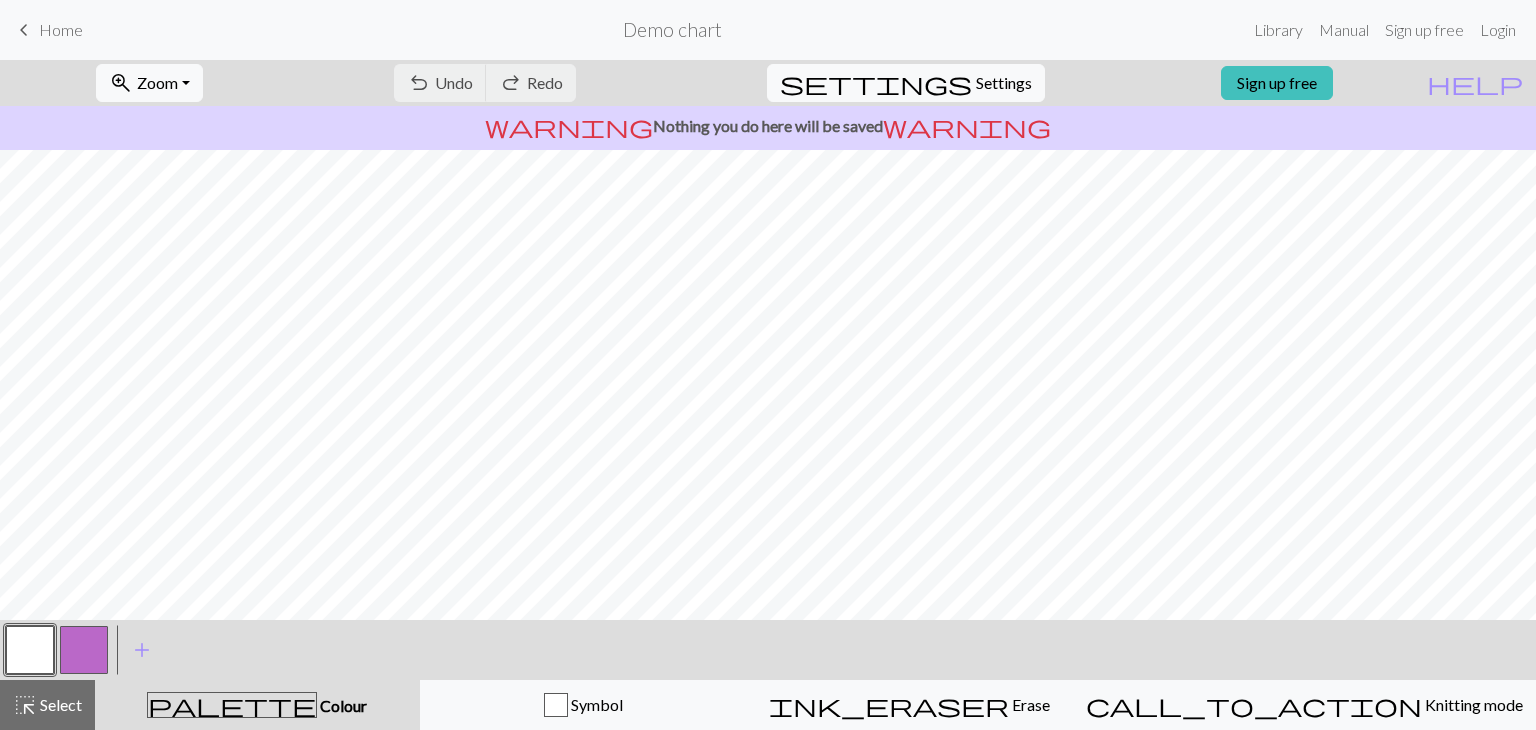 click at bounding box center (84, 650) 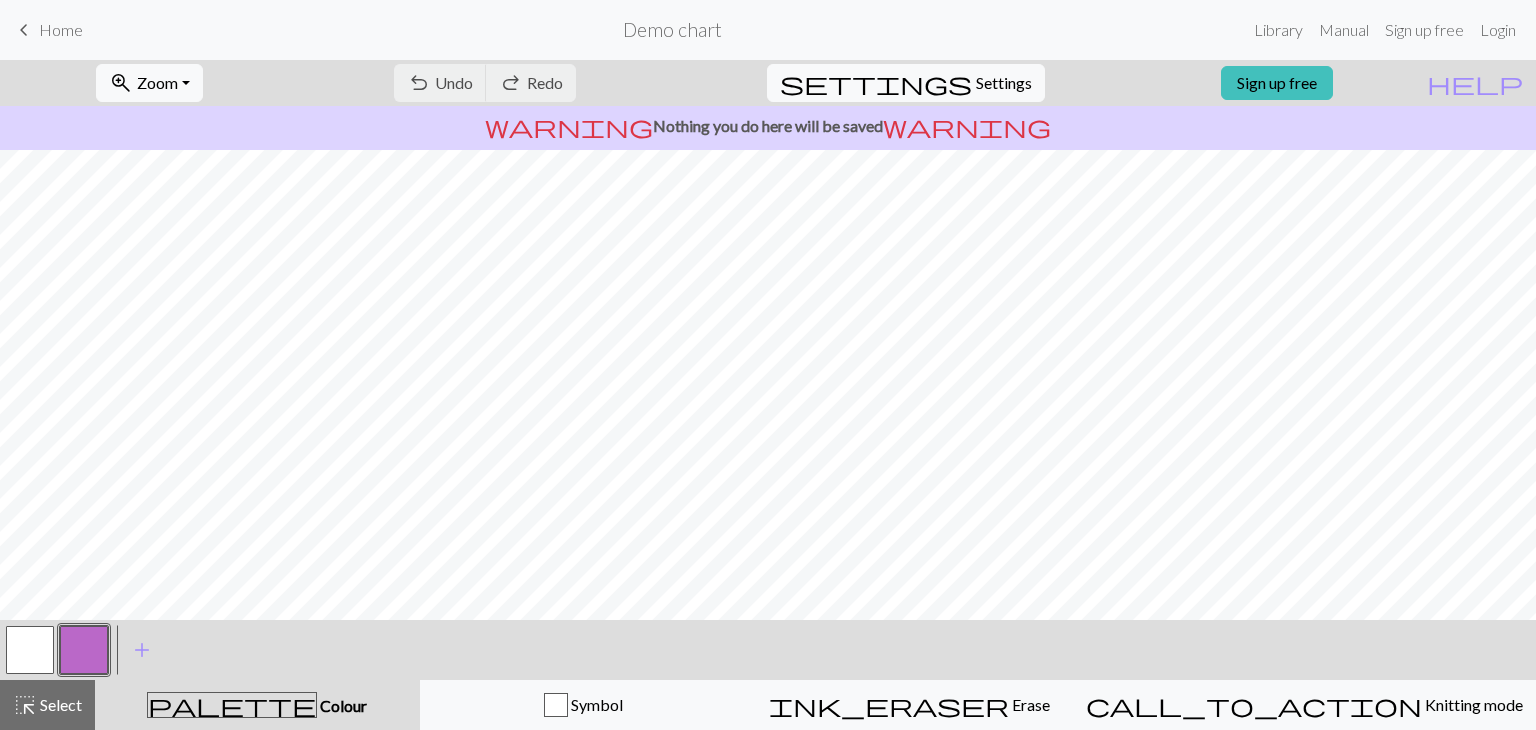 drag, startPoint x: 96, startPoint y: 649, endPoint x: 76, endPoint y: 666, distance: 26.24881 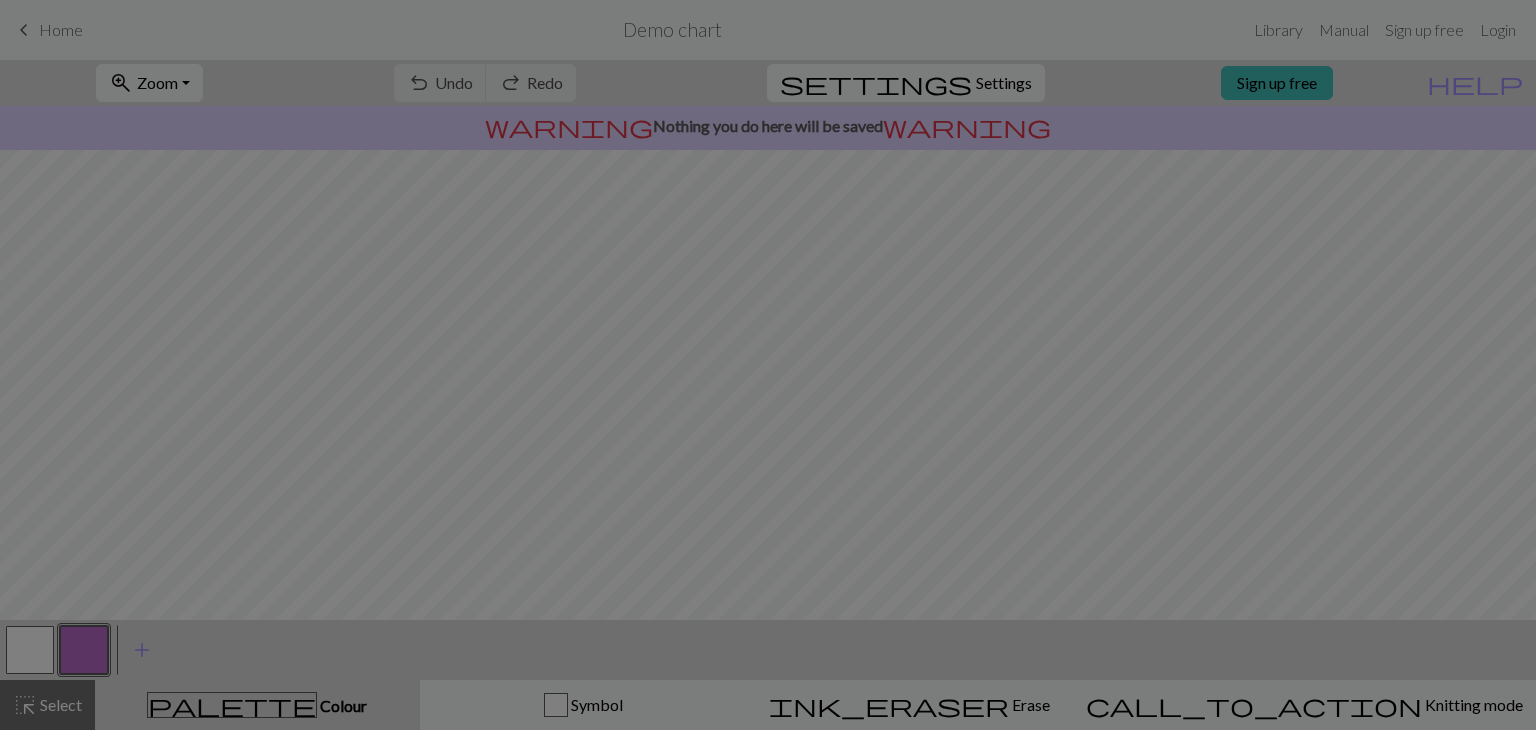 click on "Edit colour Name CC1 Use advanced picker workspace_premium Become a Pro user   to  use advanced picker Reorder arrow_back Move left arrow_forward Move right workspace_premium Become a Pro user   to  reorder colours Delete Done Cancel" at bounding box center (768, 365) 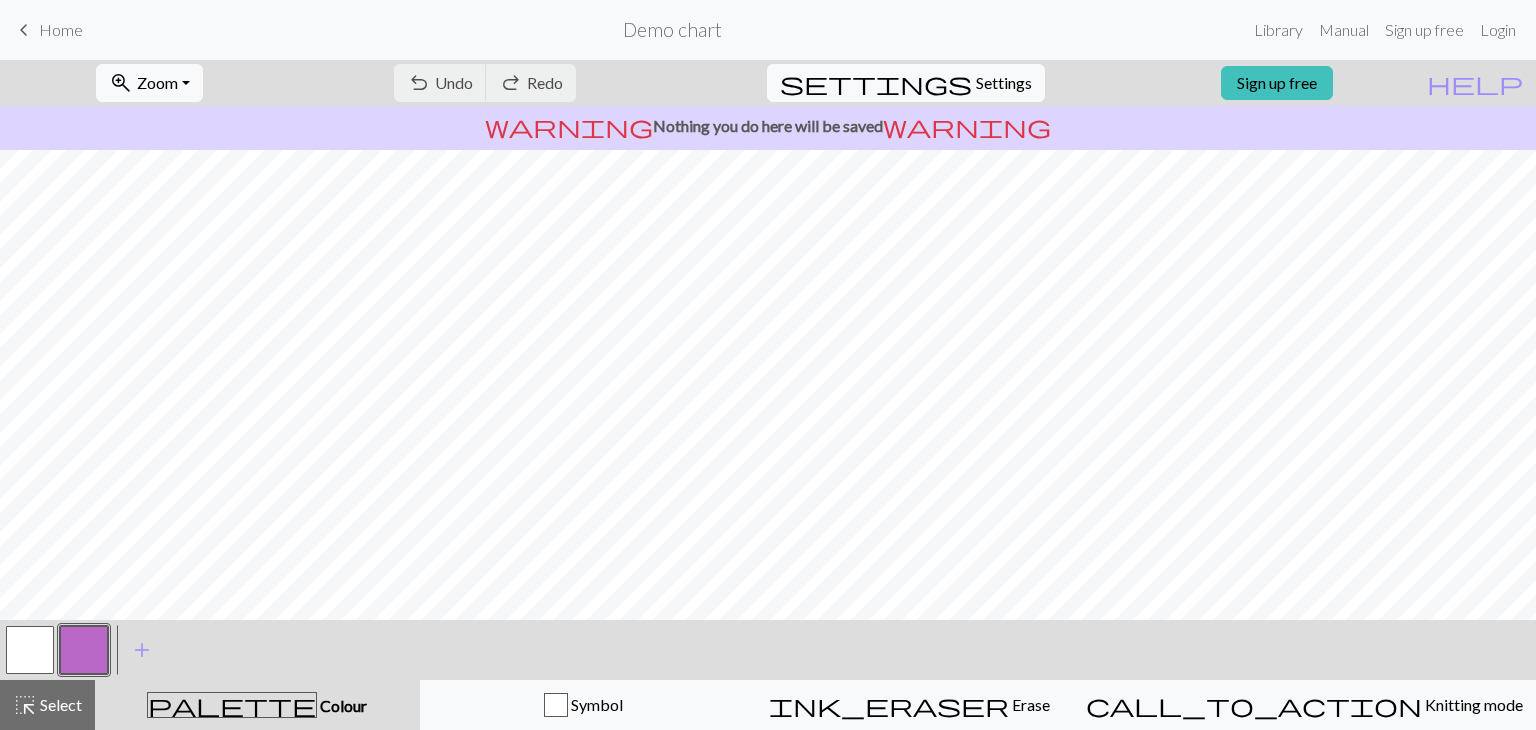 click at bounding box center (84, 650) 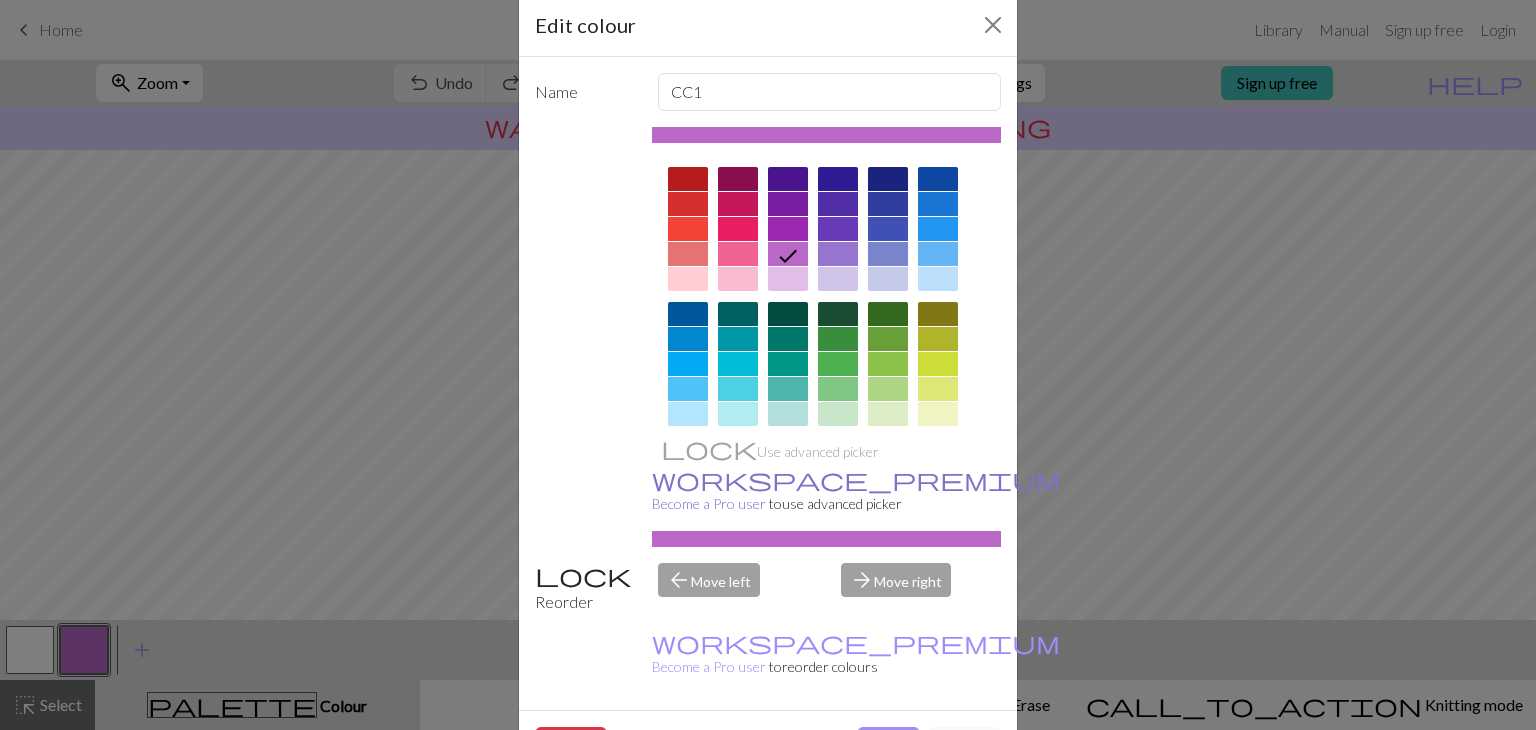 scroll, scrollTop: 48, scrollLeft: 0, axis: vertical 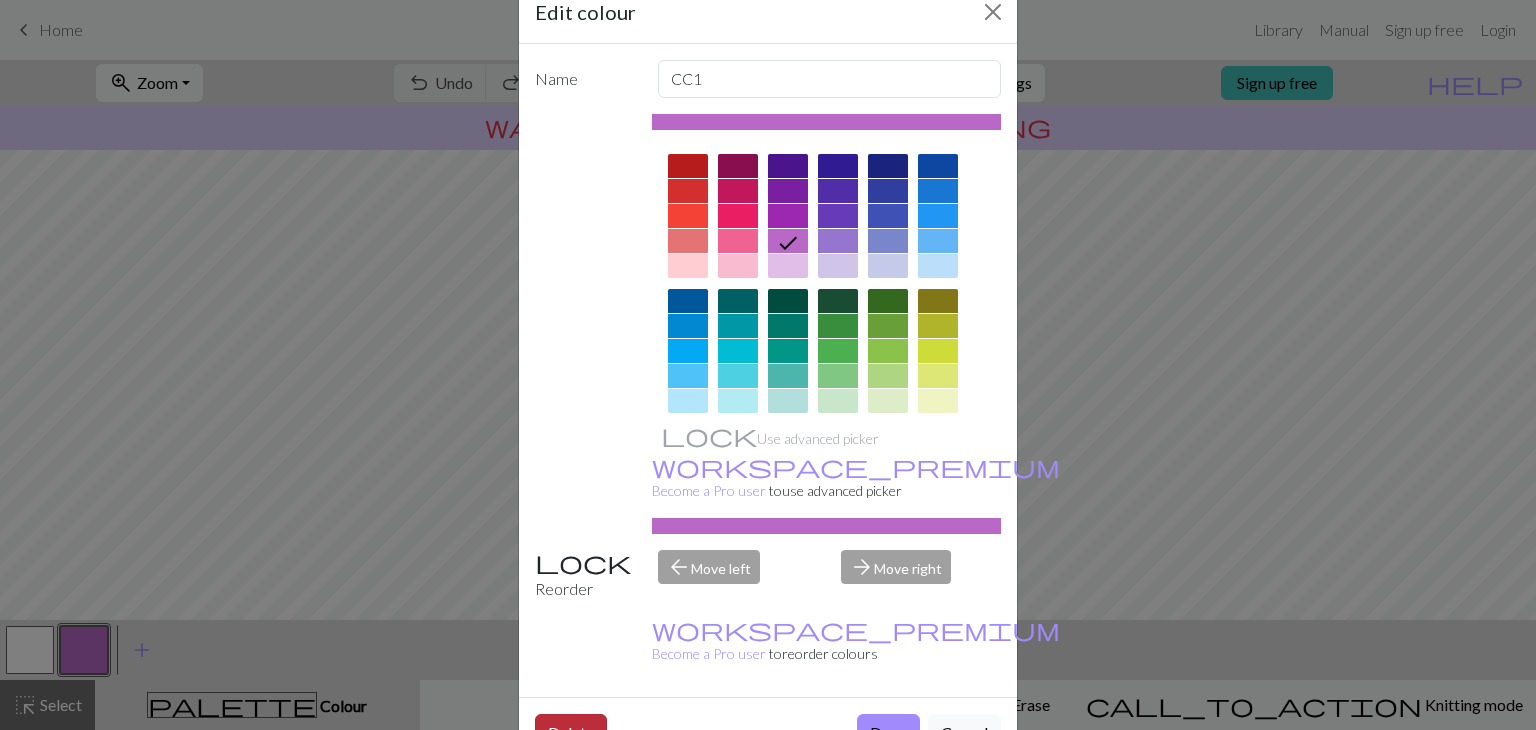 click on "Delete" at bounding box center [571, 733] 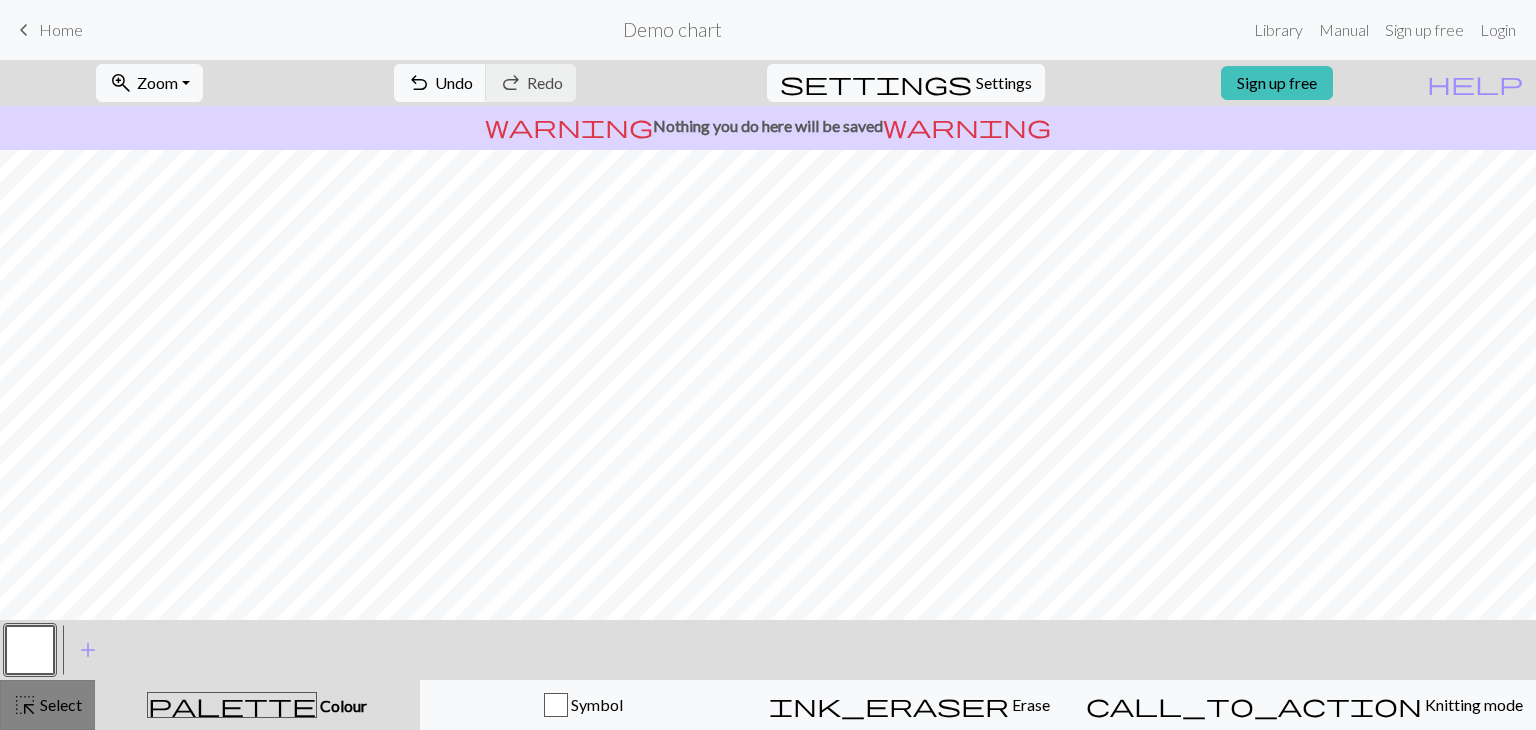 click on "highlight_alt   Select   Select" at bounding box center (47, 705) 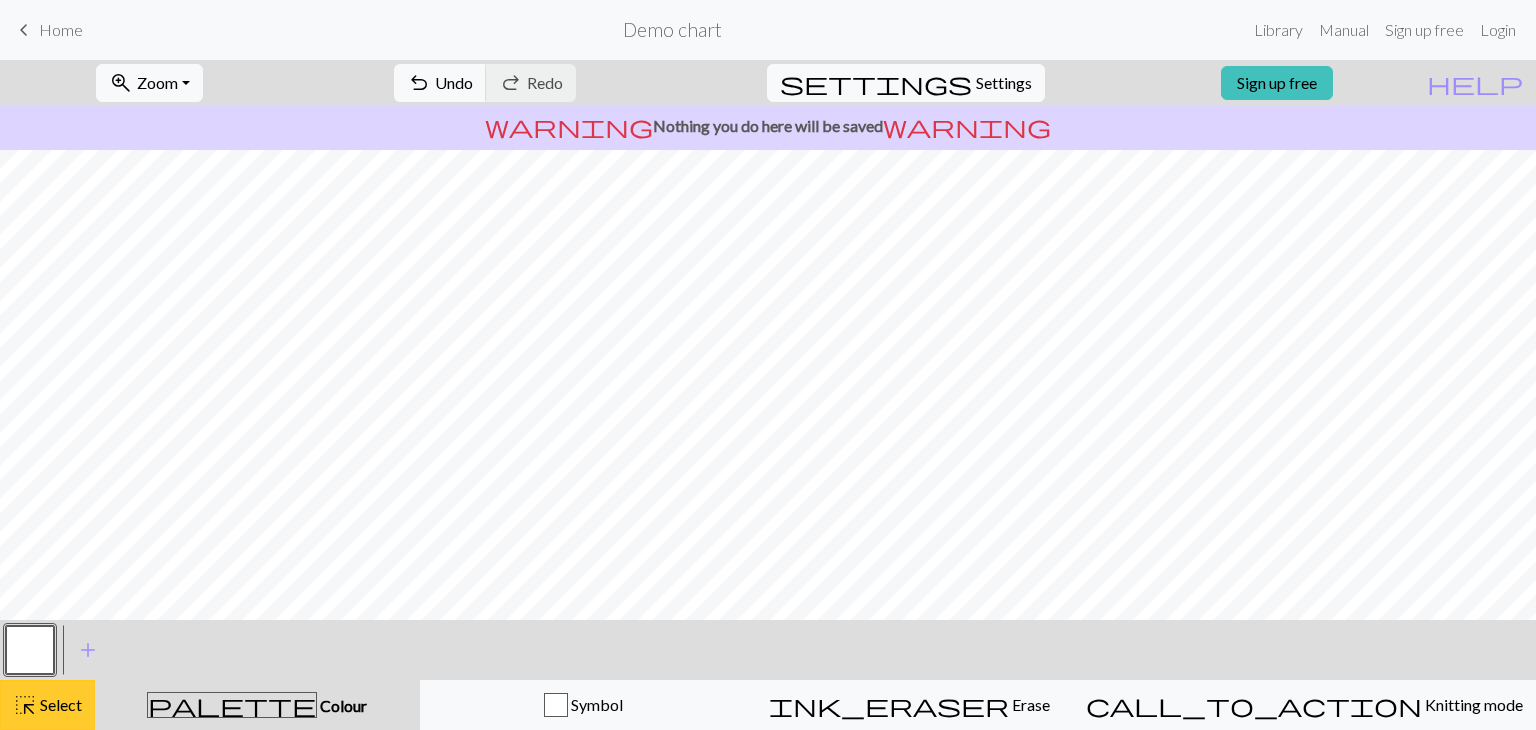 click on "highlight_alt" at bounding box center [25, 705] 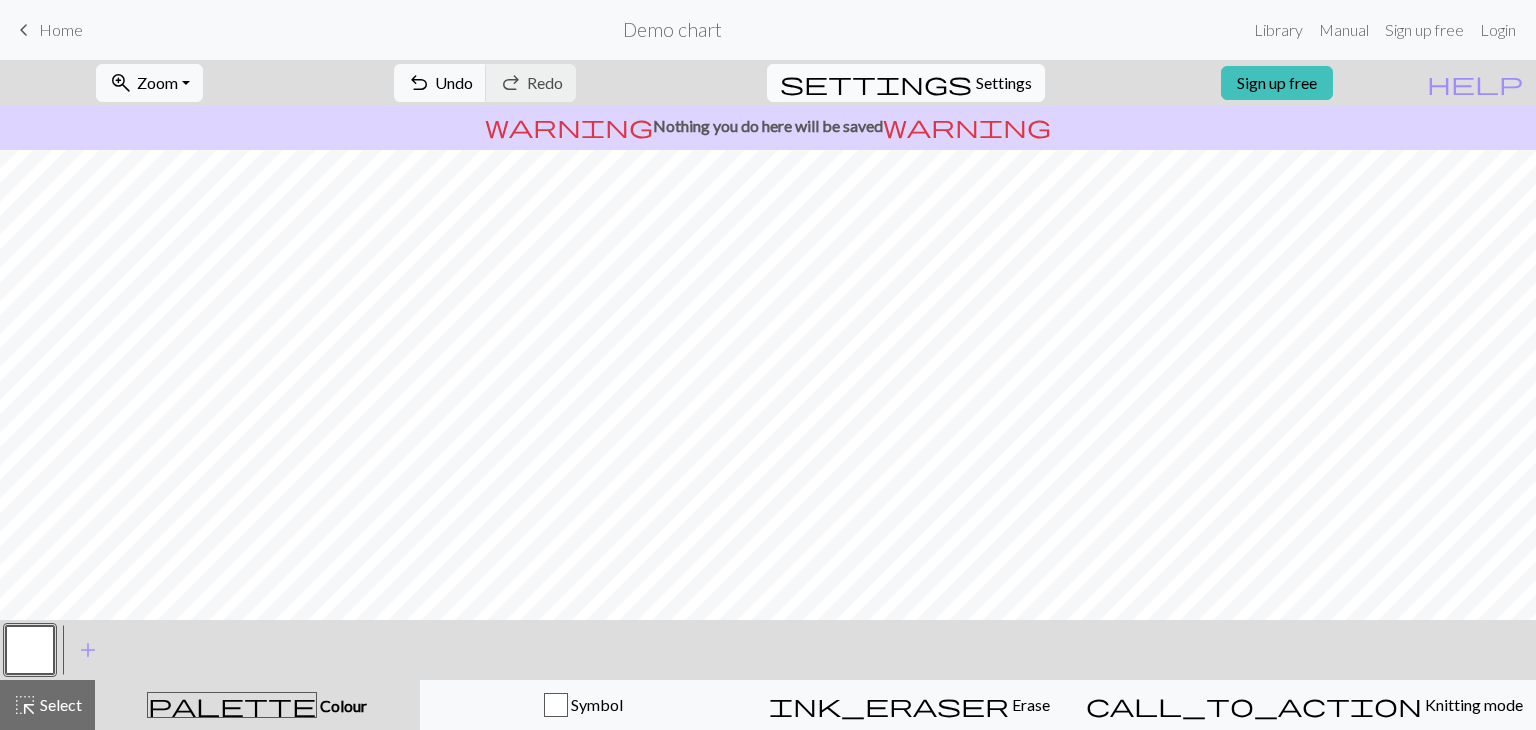 click on "Settings" at bounding box center (1004, 83) 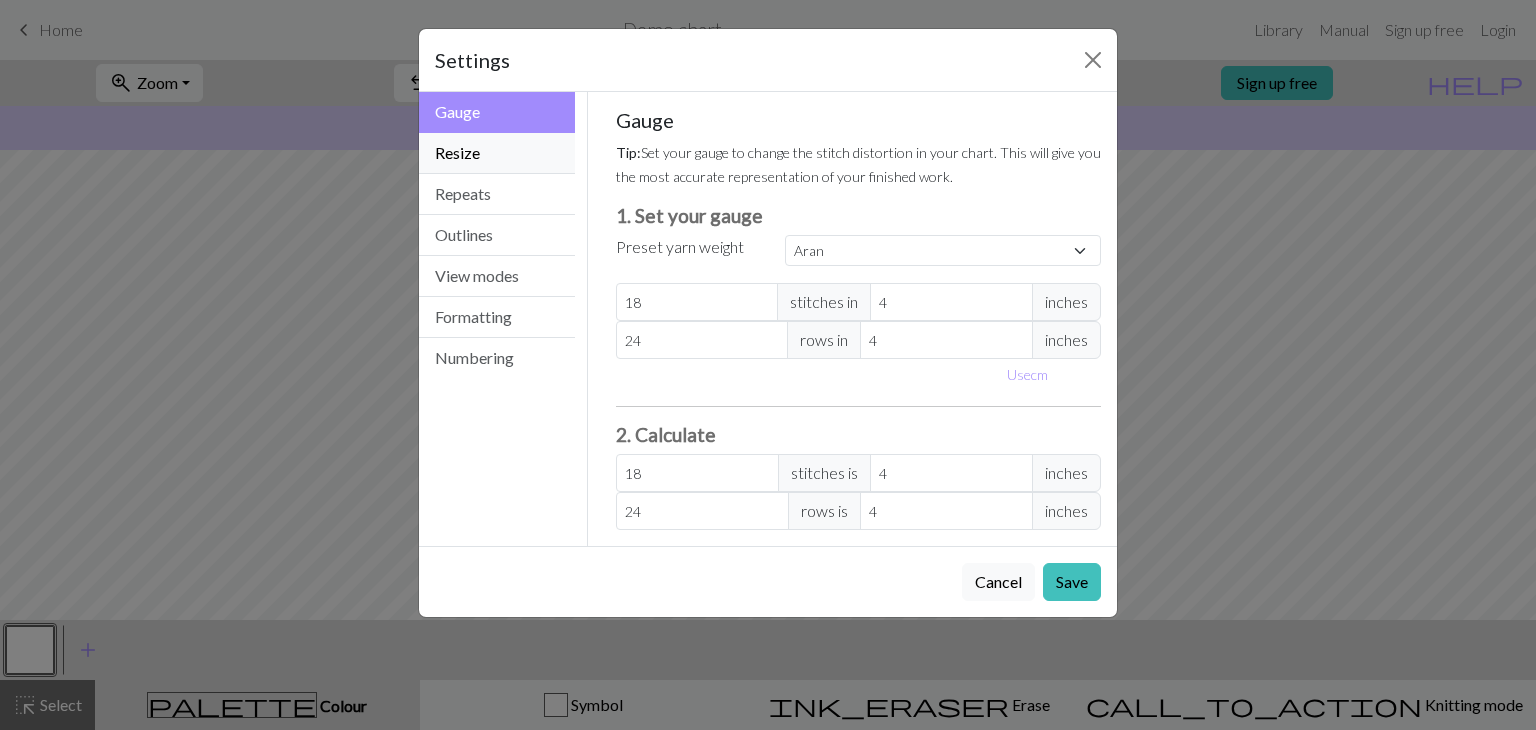 click on "Resize" at bounding box center (497, 153) 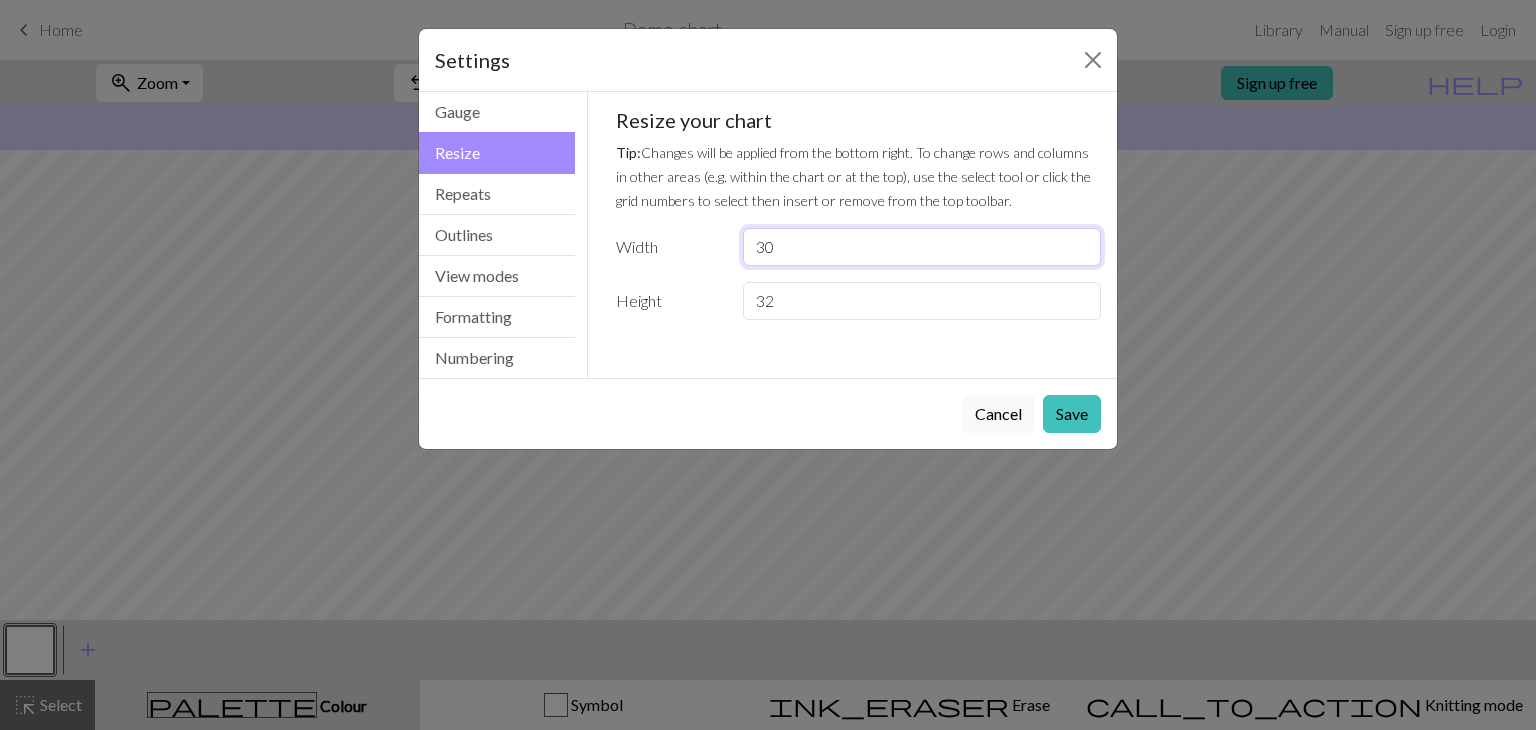 drag, startPoint x: 831, startPoint y: 250, endPoint x: 644, endPoint y: 234, distance: 187.68324 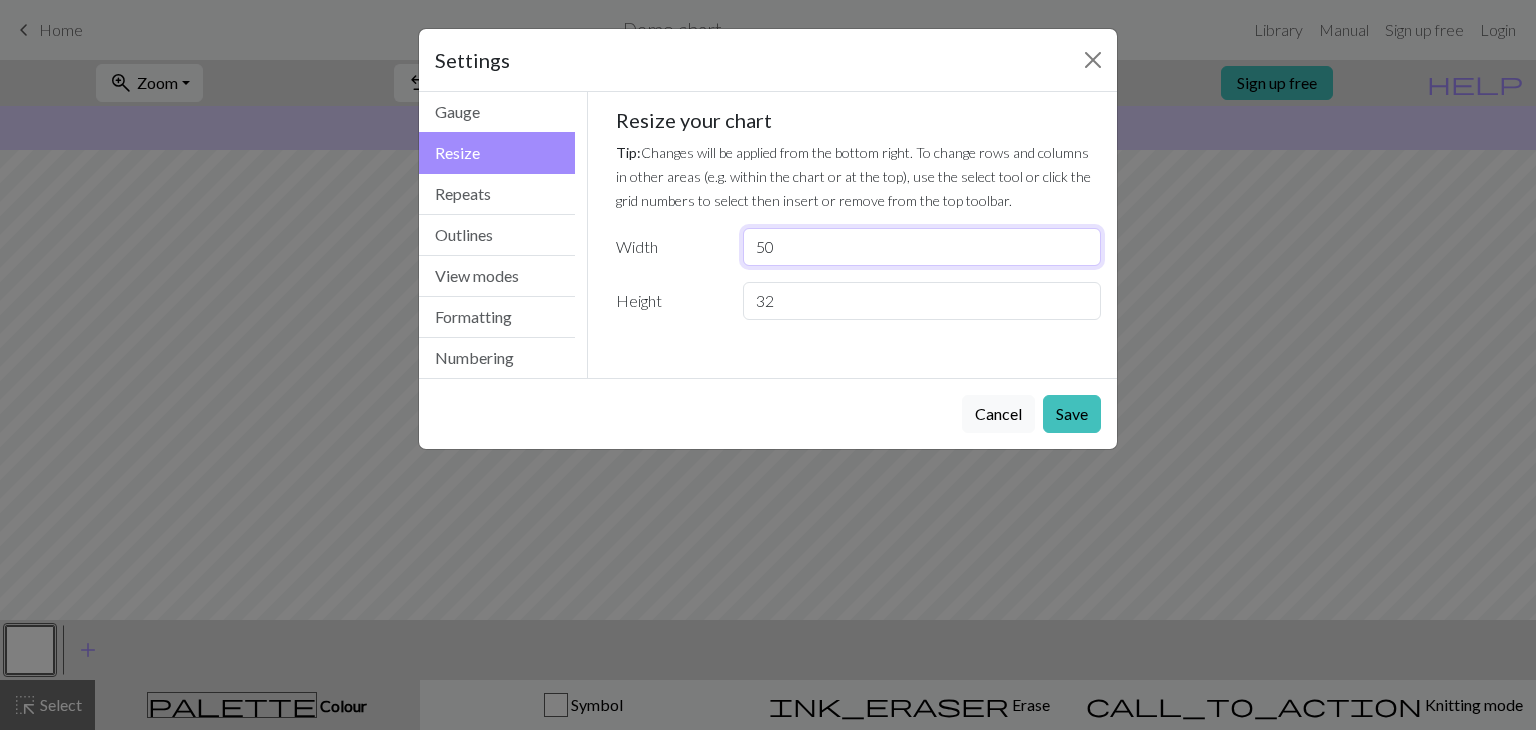 type on "50" 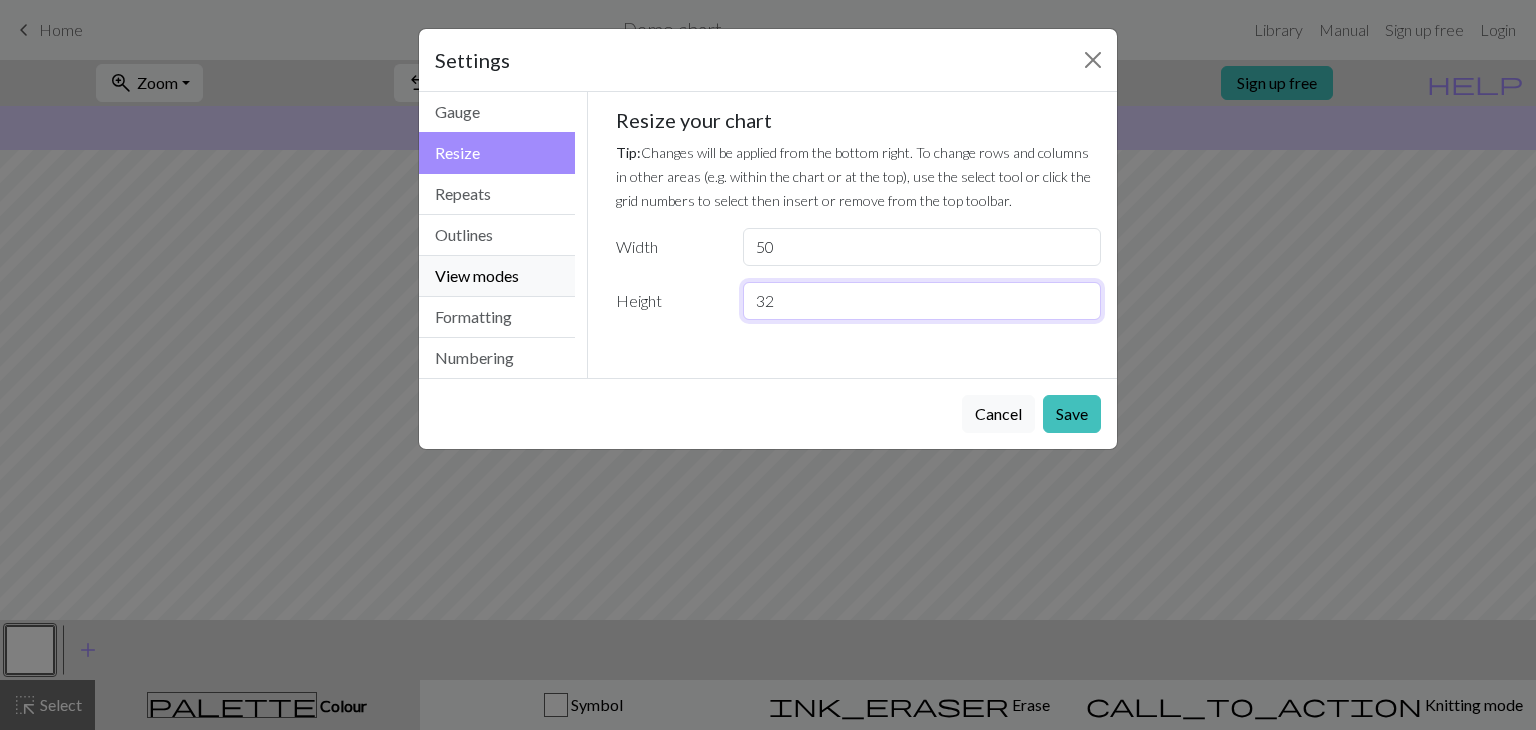 drag, startPoint x: 943, startPoint y: 313, endPoint x: 432, endPoint y: 263, distance: 513.44037 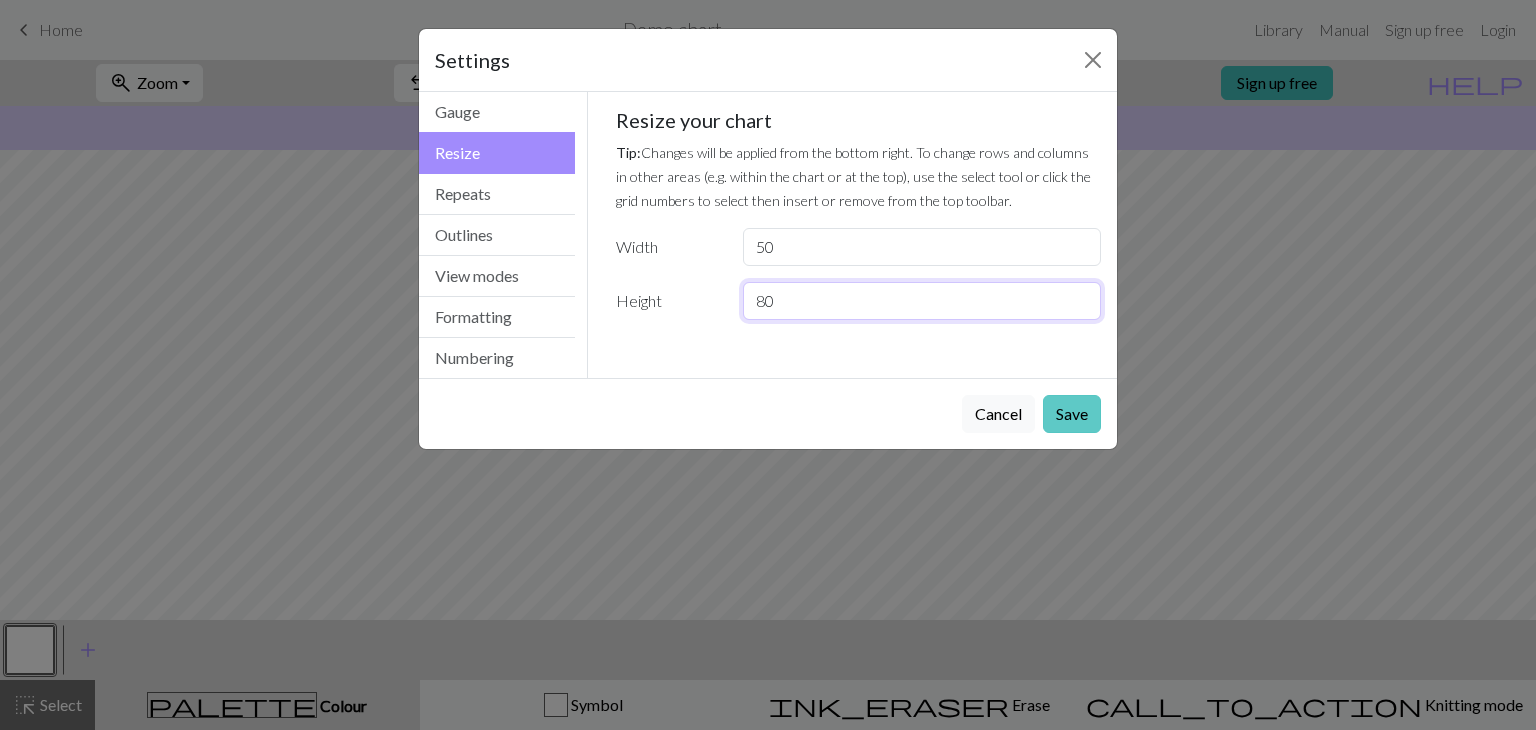 type on "80" 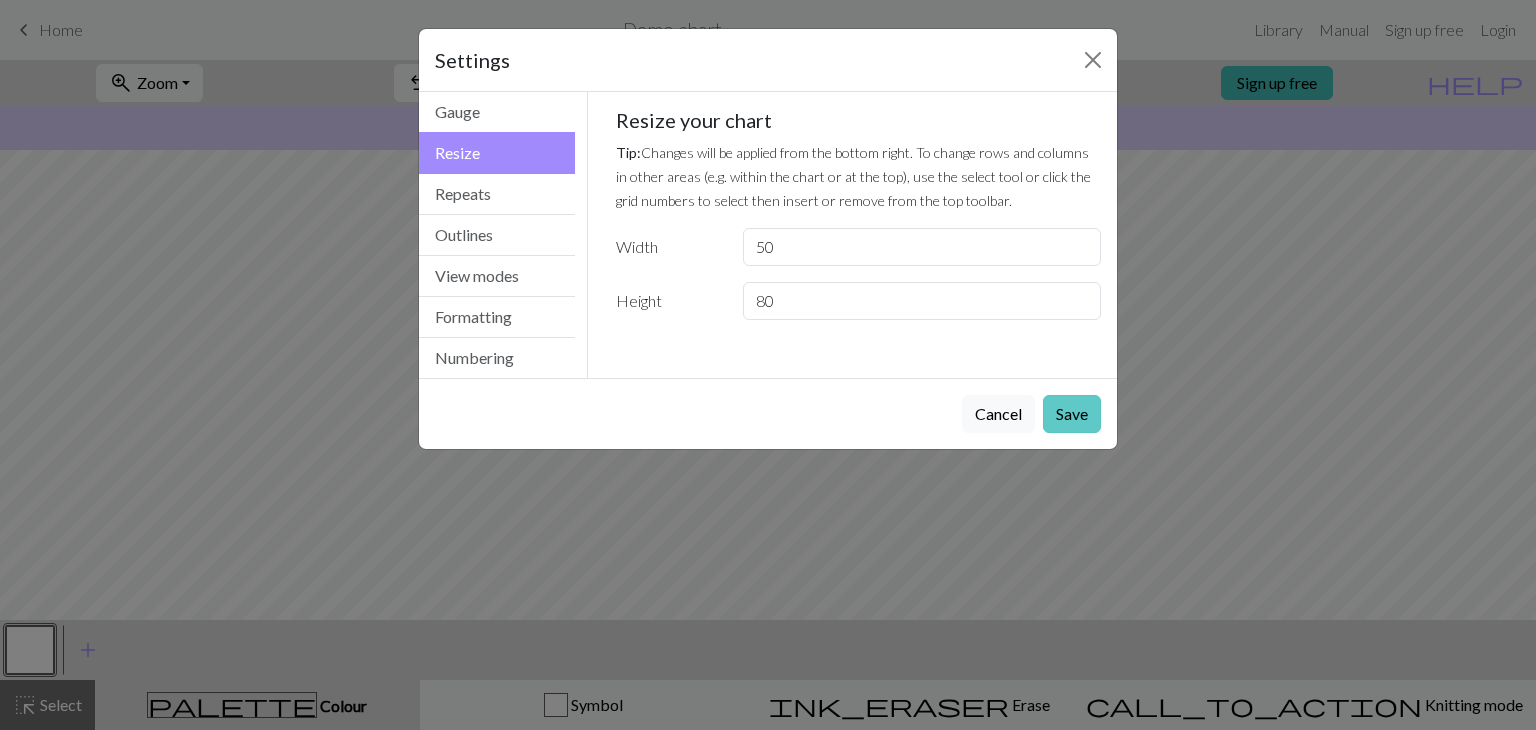 click on "Save" at bounding box center [1072, 414] 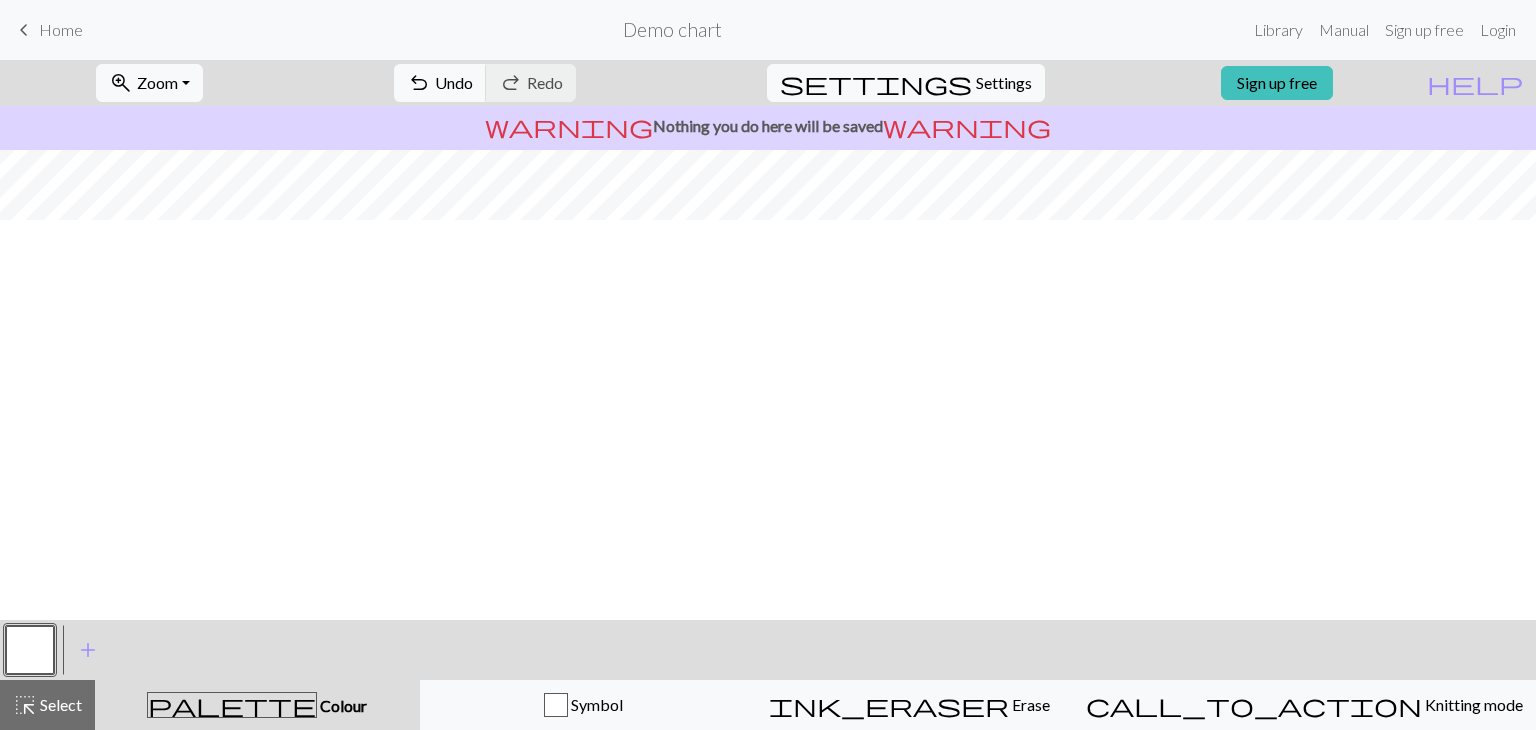 scroll, scrollTop: 0, scrollLeft: 0, axis: both 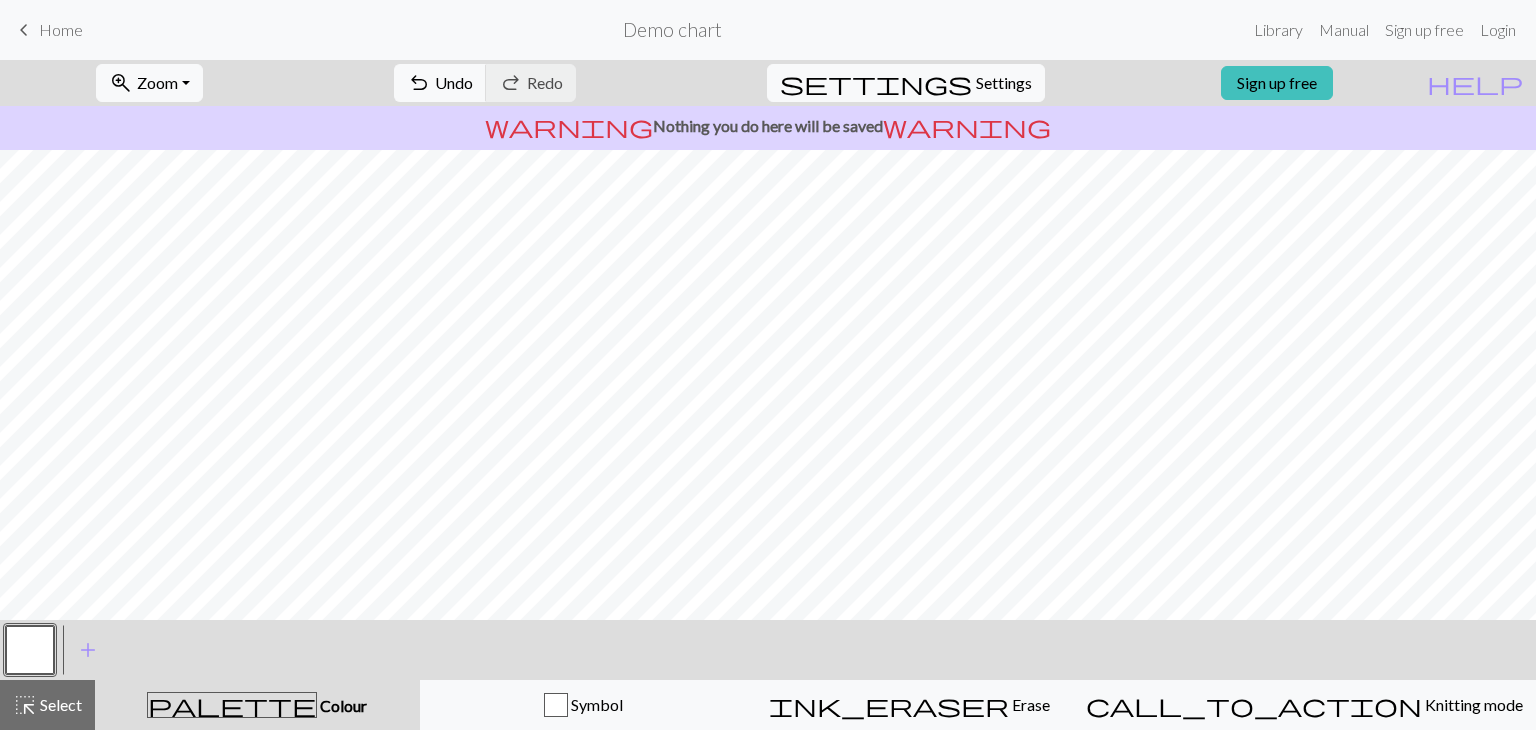 type 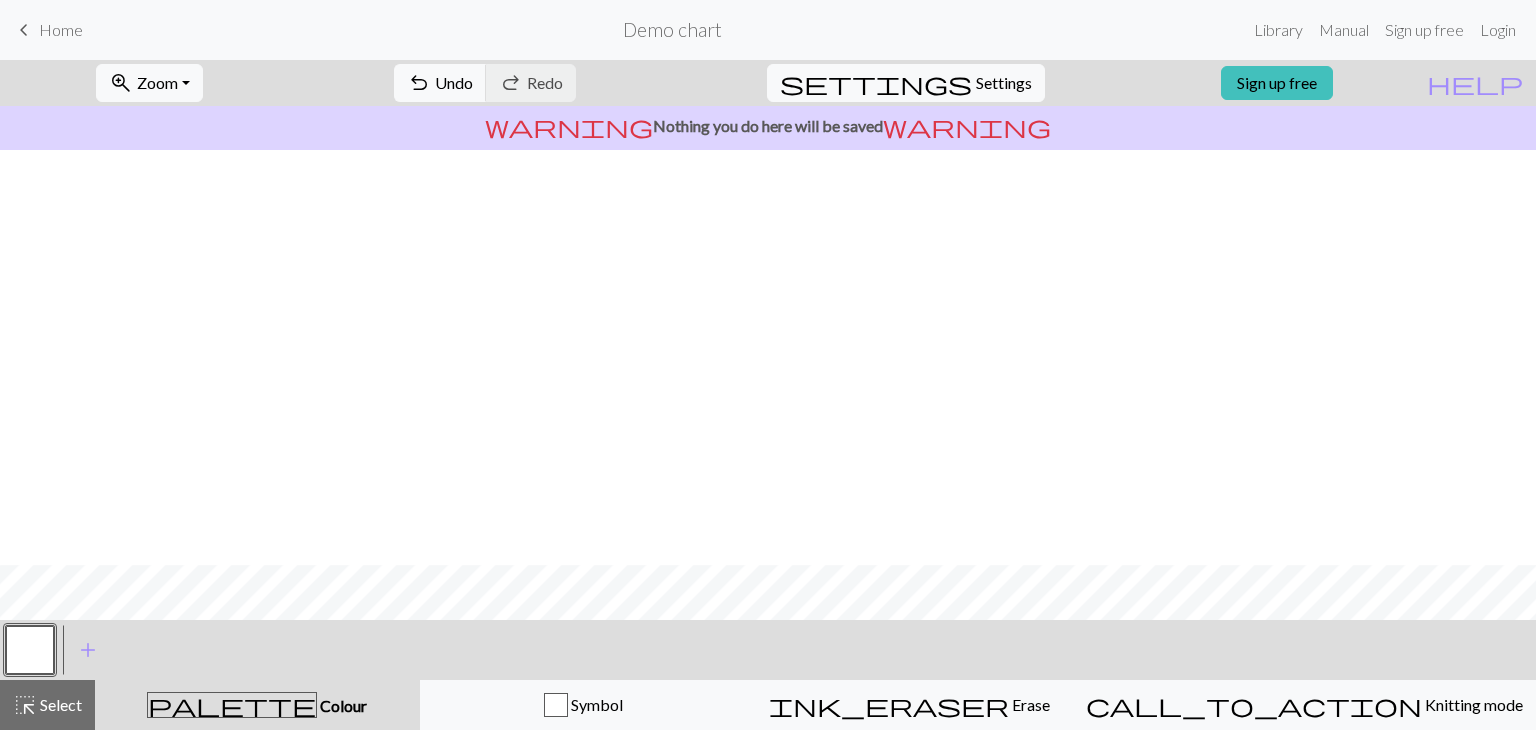 scroll, scrollTop: 415, scrollLeft: 0, axis: vertical 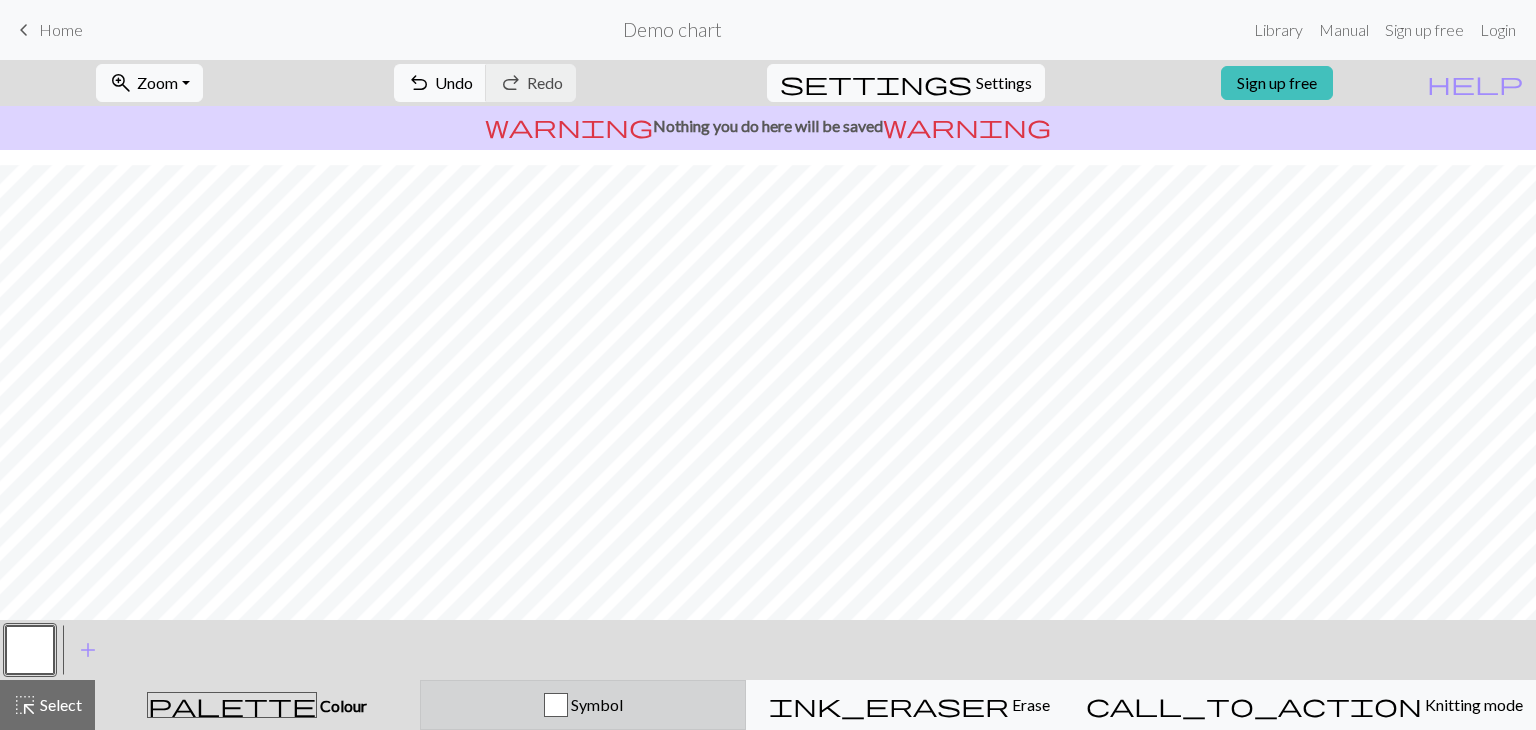 click at bounding box center (556, 705) 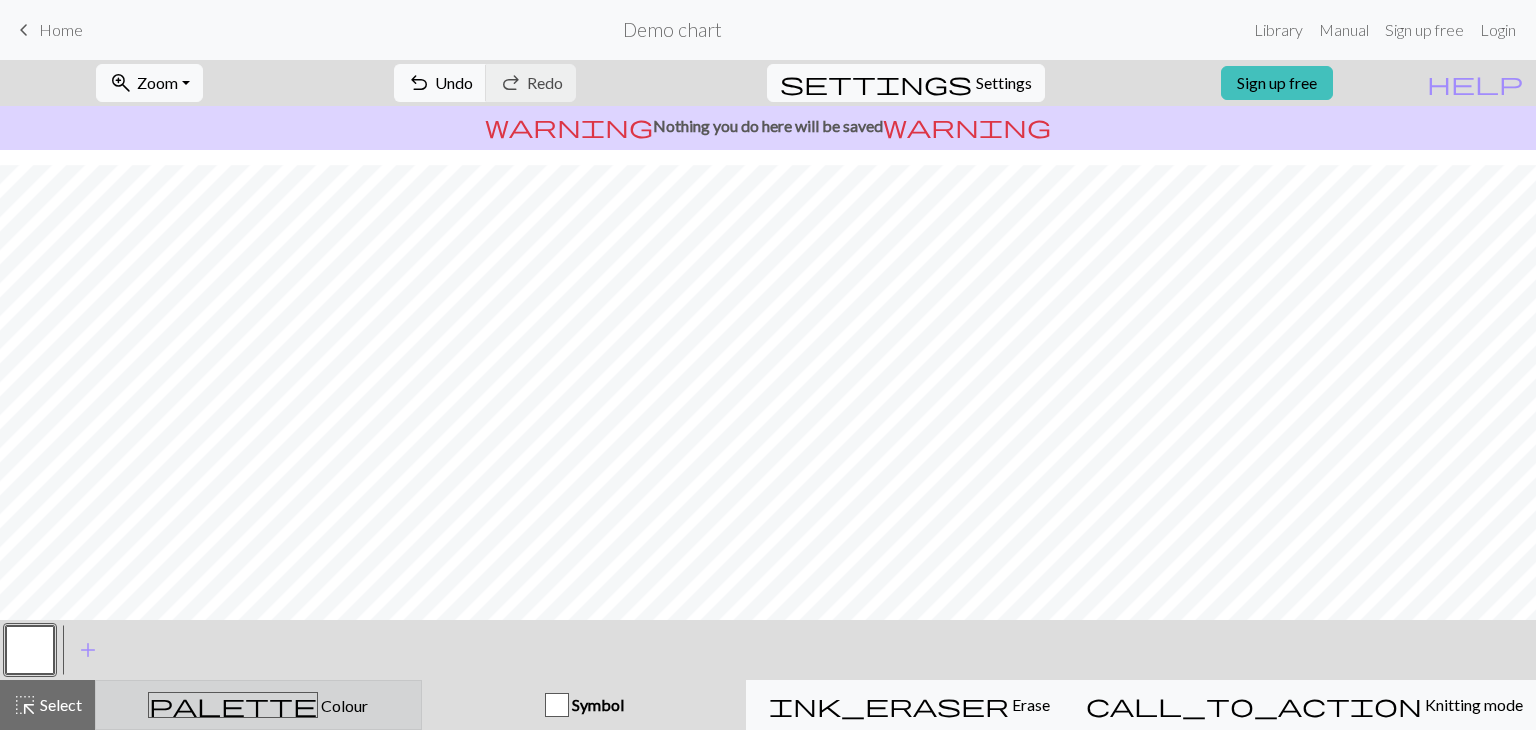 click on "palette   Colour   Colour" at bounding box center [258, 705] 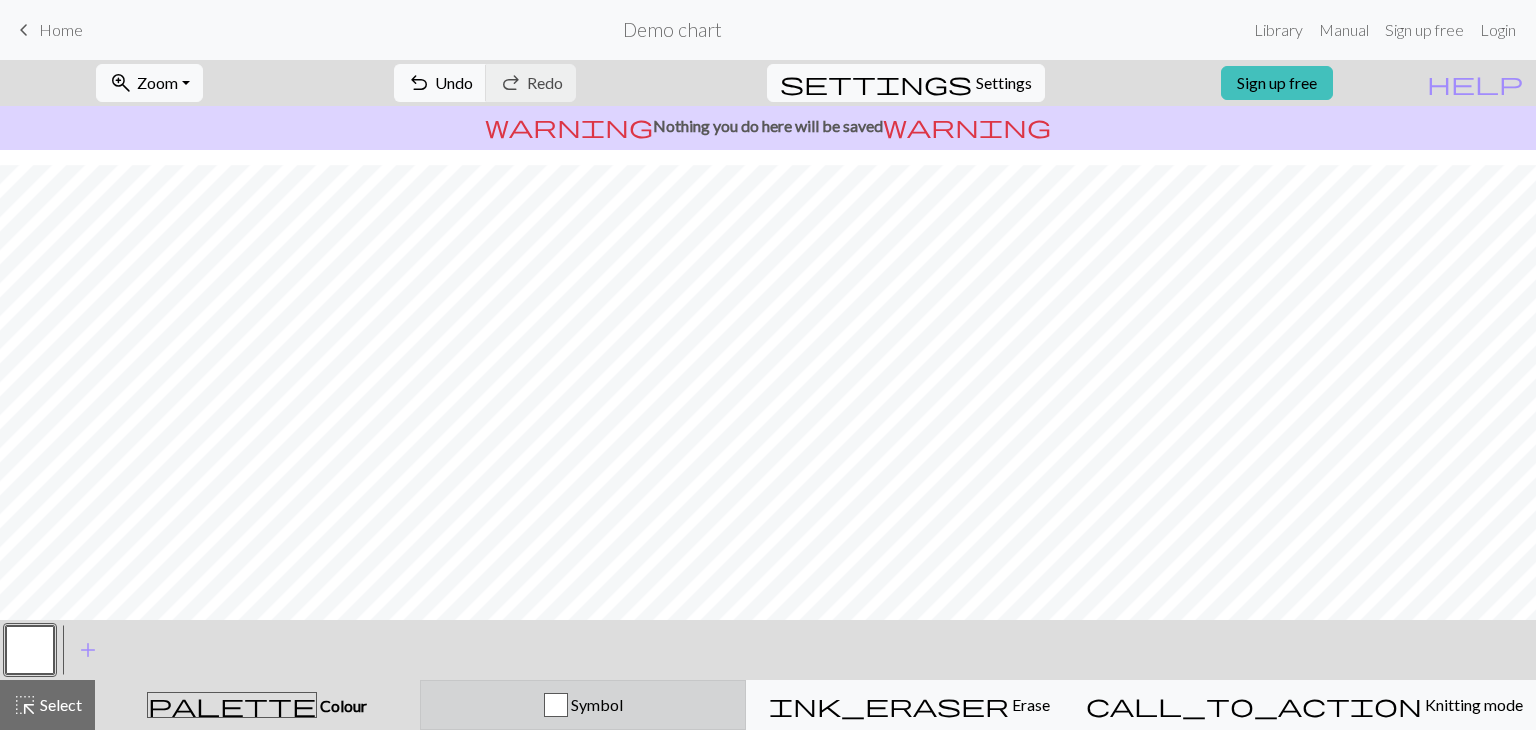 click on "Symbol" at bounding box center [583, 705] 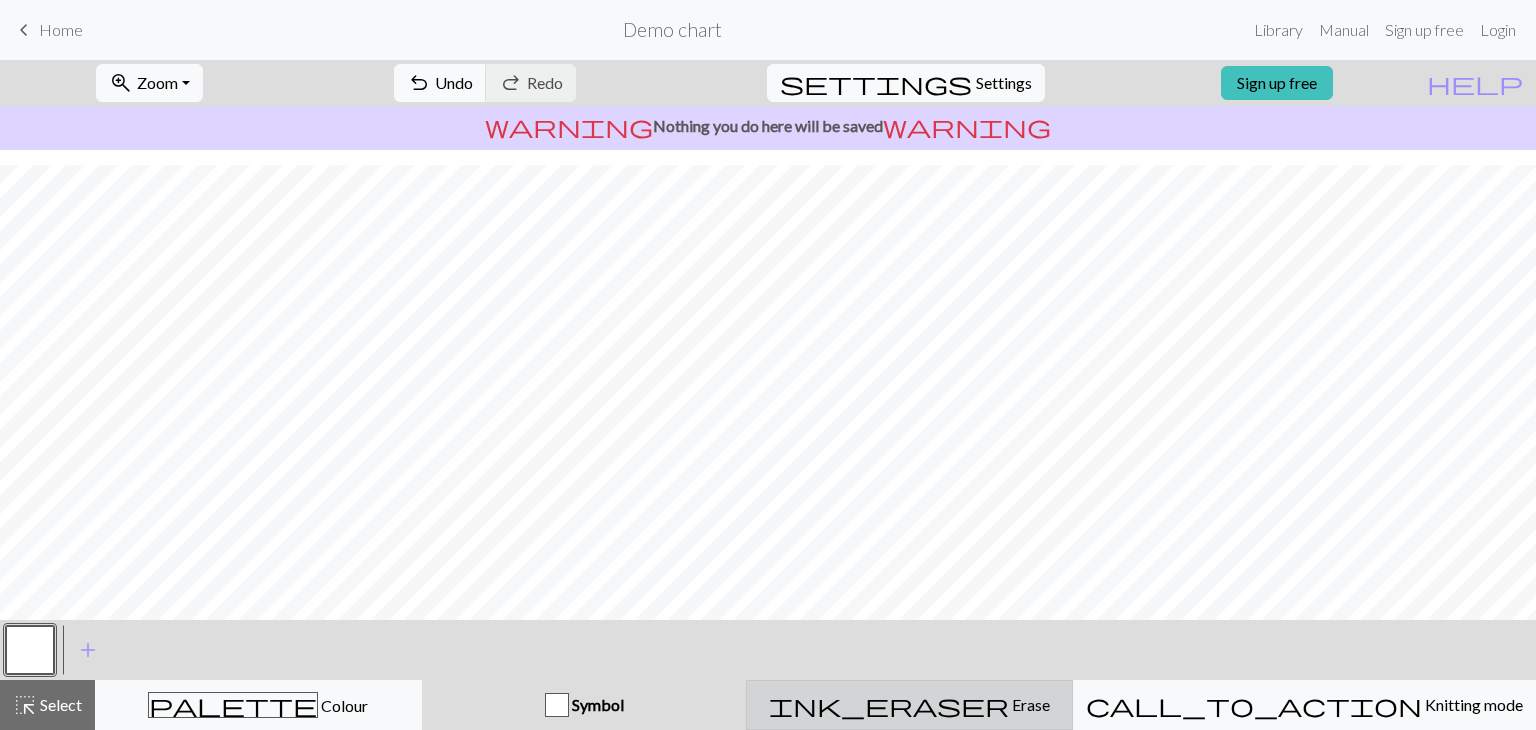 click on "ink_eraser   Erase   Erase" at bounding box center [909, 705] 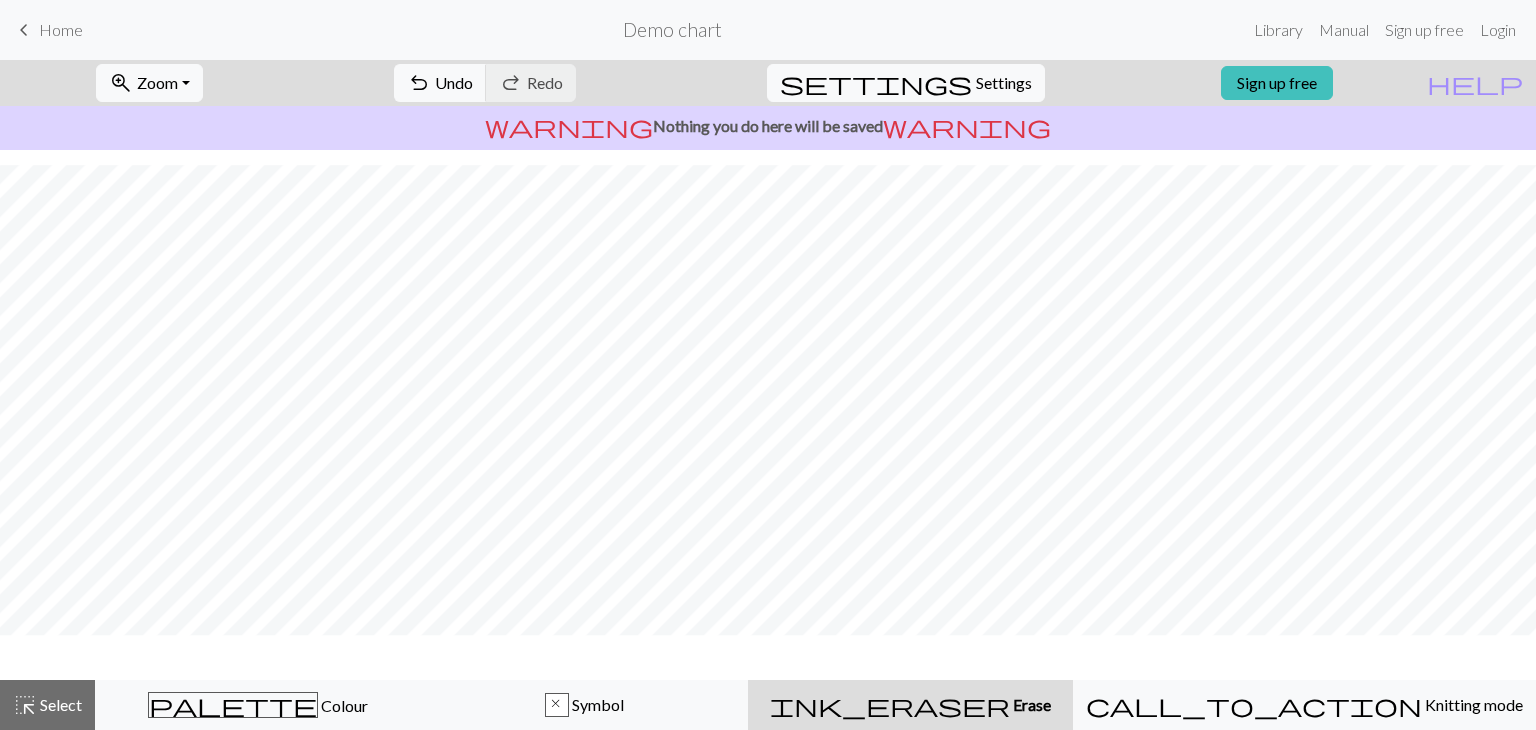 scroll, scrollTop: 355, scrollLeft: 0, axis: vertical 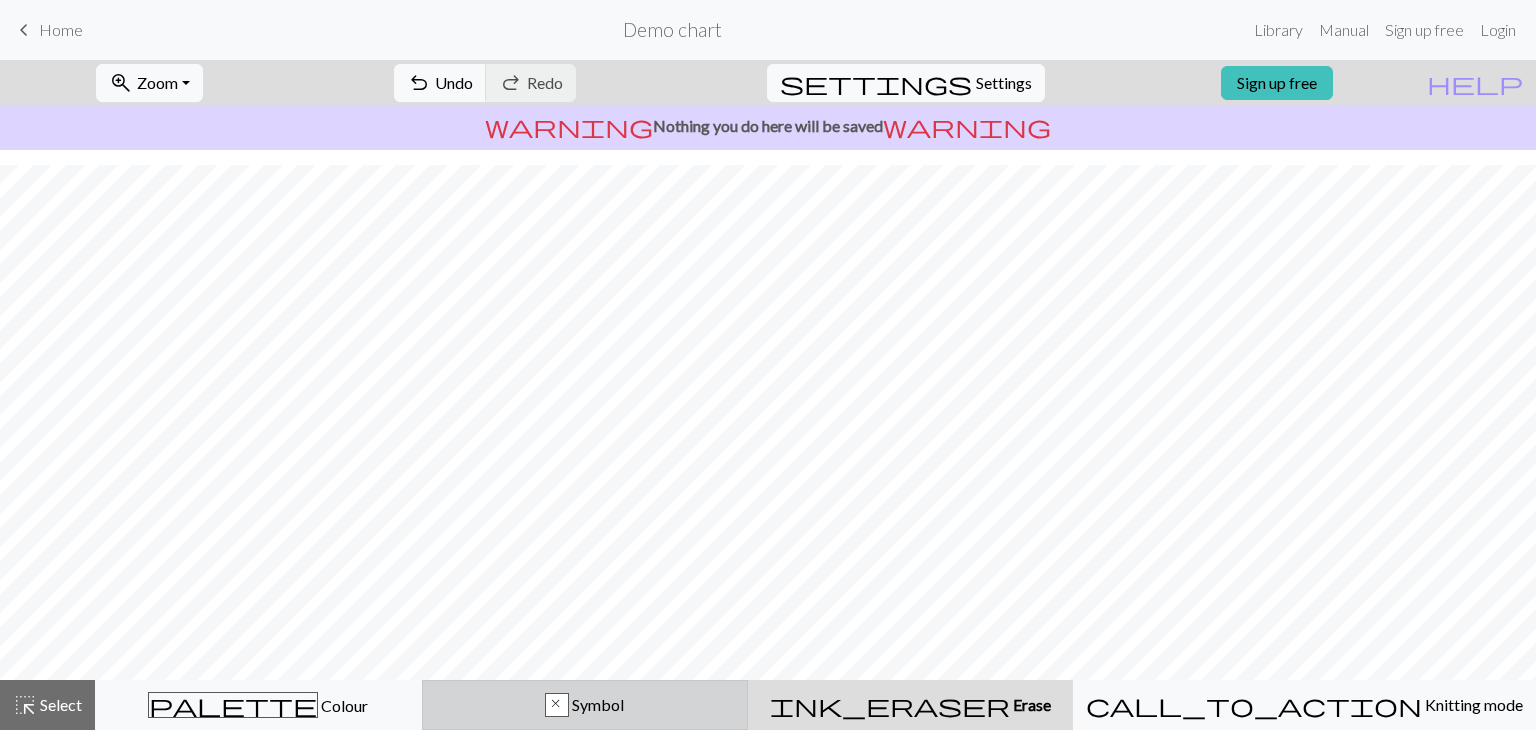 click on "x   Symbol" at bounding box center (585, 705) 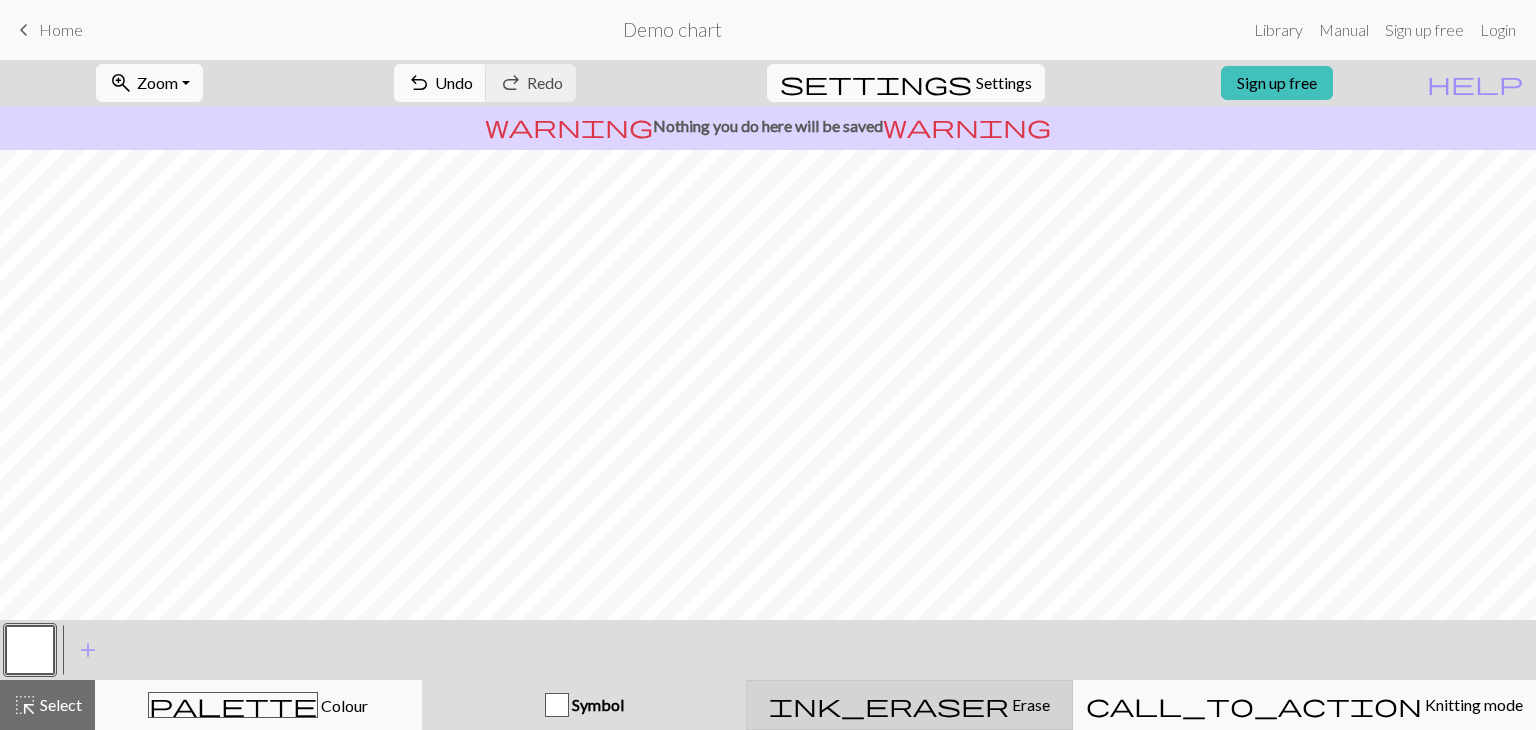 click on "Erase" at bounding box center (1029, 704) 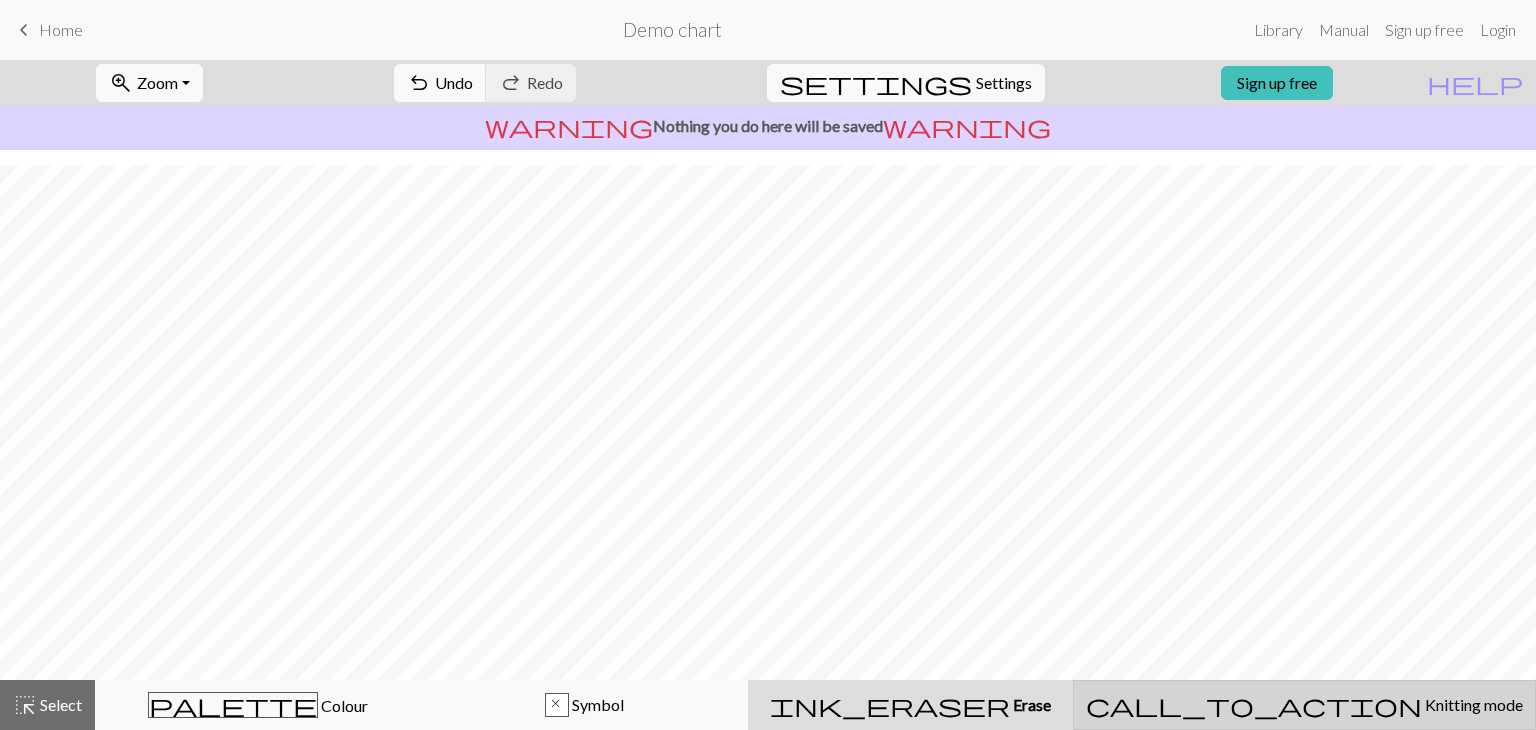 click on "Knitting mode" at bounding box center (1472, 704) 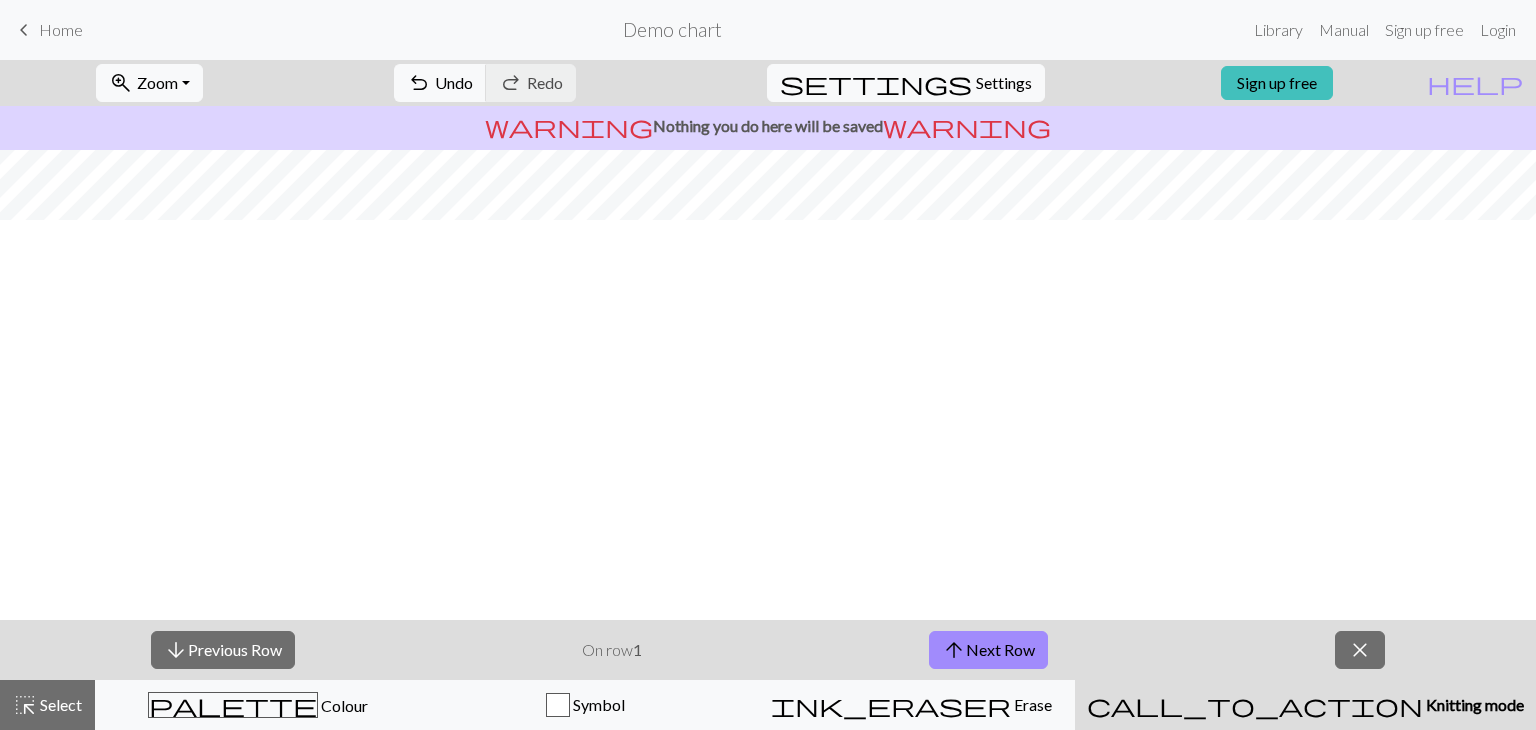 scroll, scrollTop: 0, scrollLeft: 0, axis: both 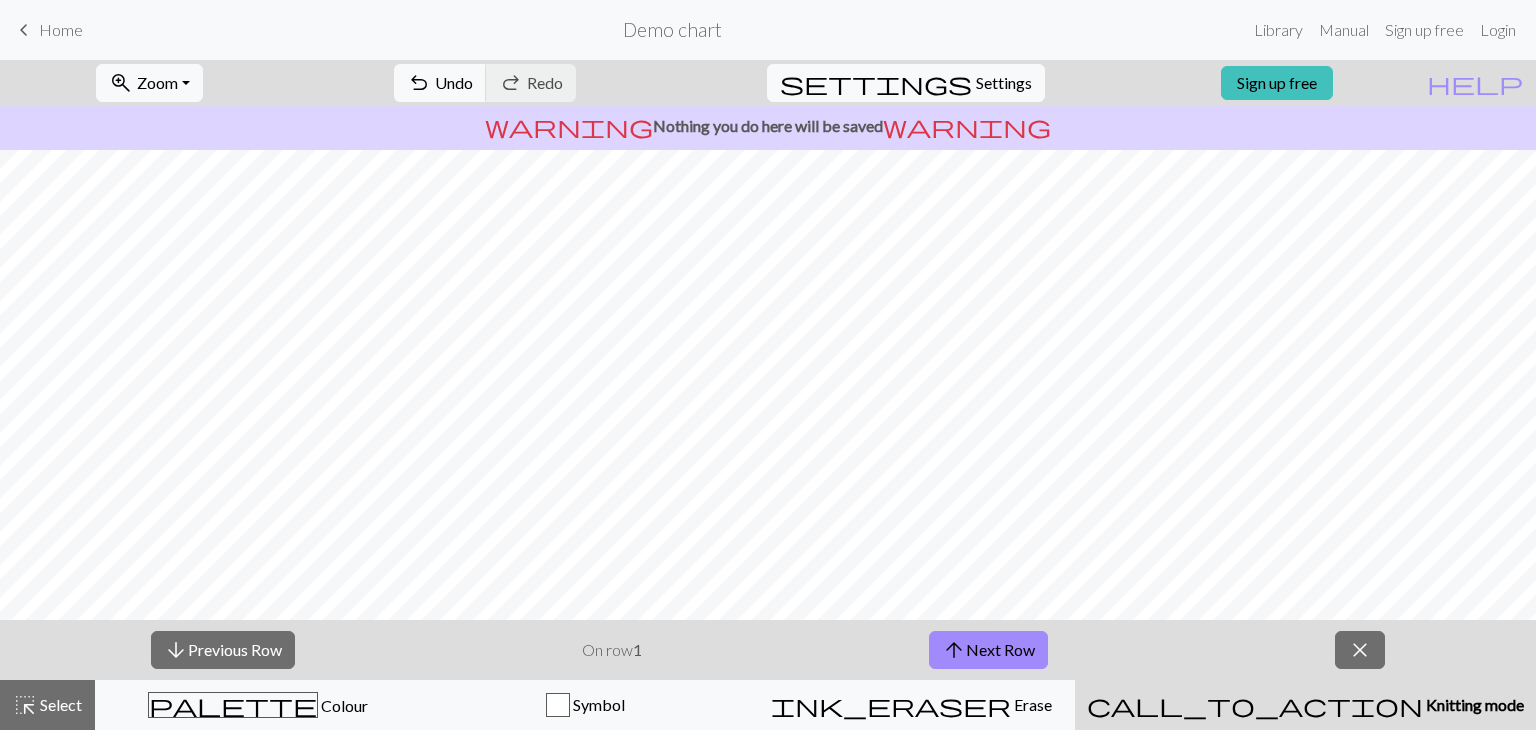 click on "close" at bounding box center (1360, 650) 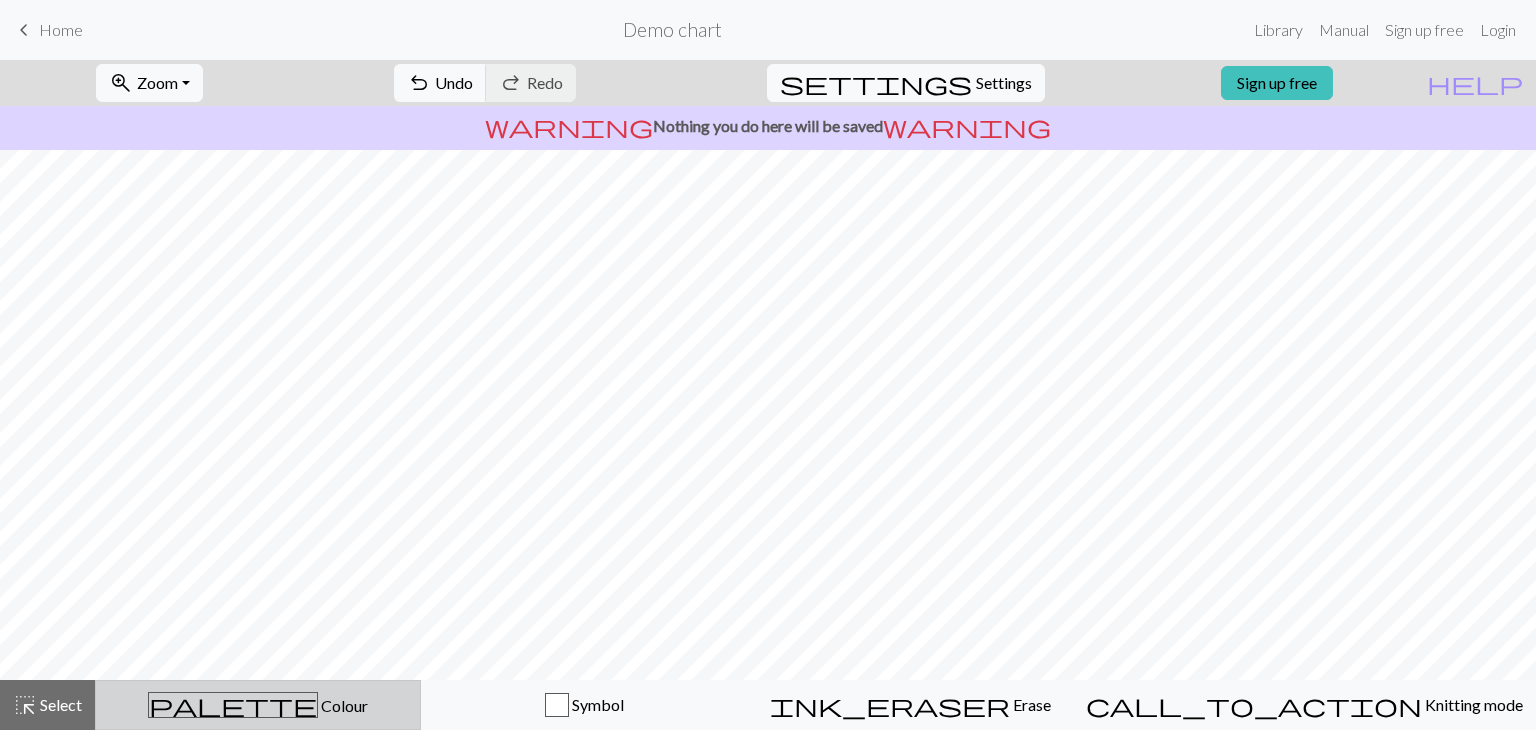 click on "palette   Colour   Colour" at bounding box center [258, 705] 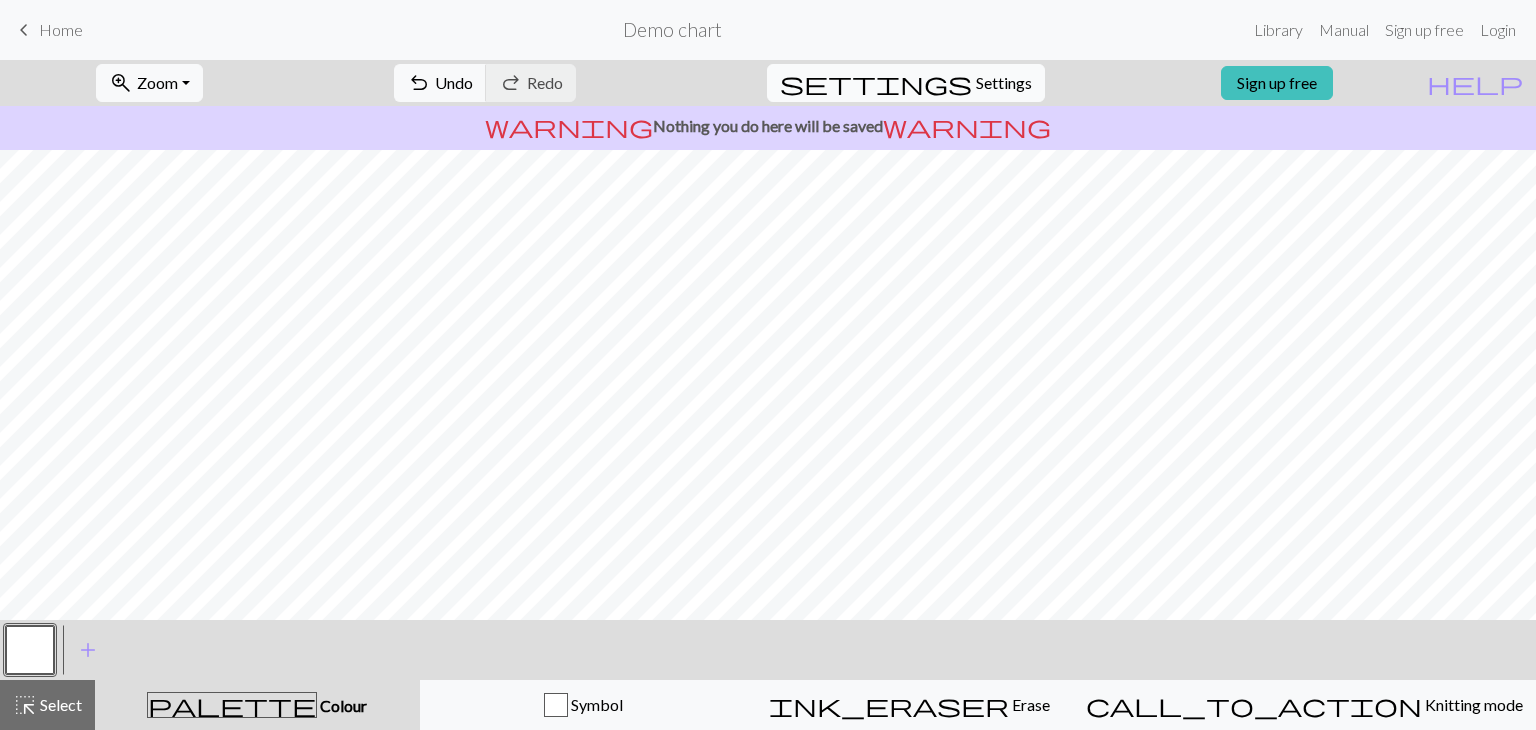 click on "Settings" at bounding box center (1004, 83) 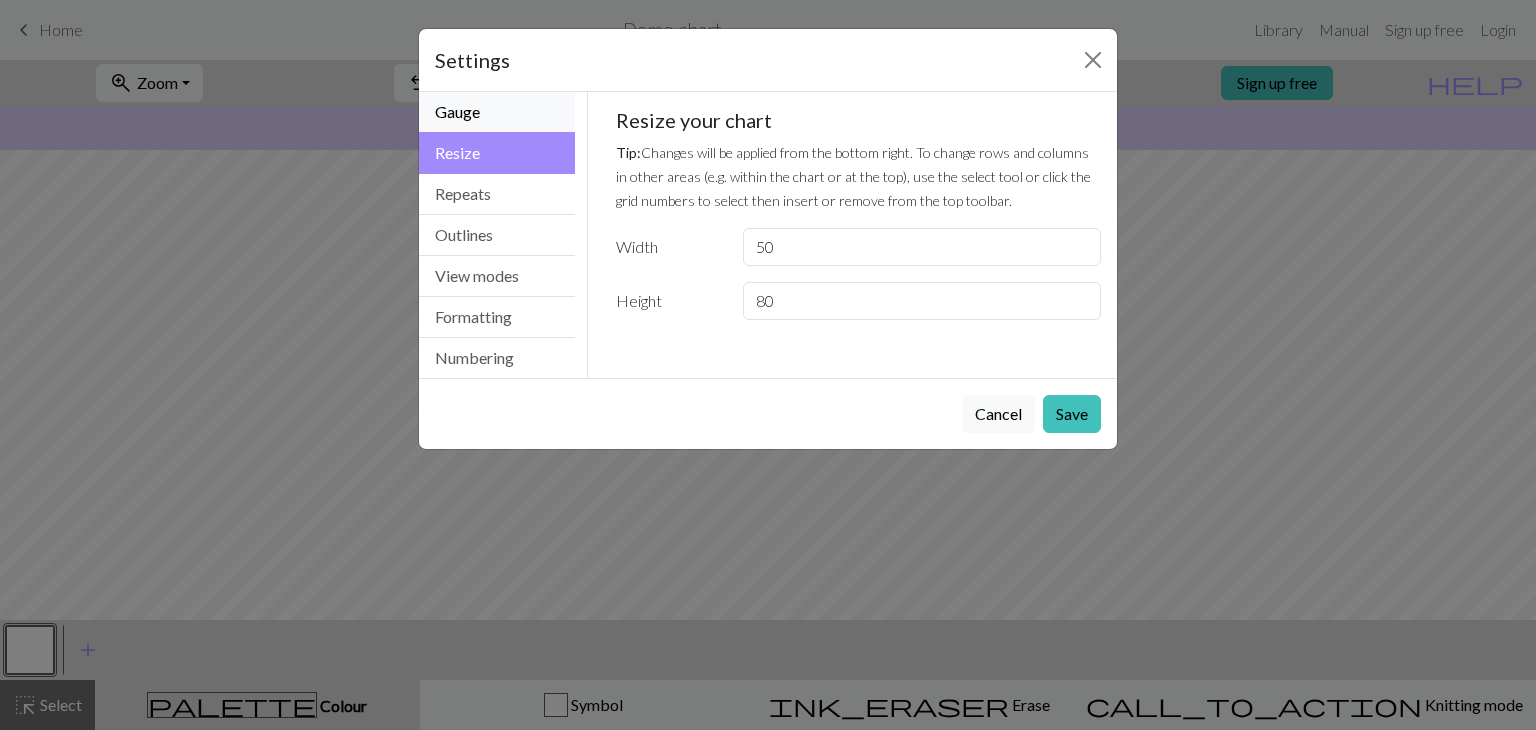 click on "Gauge" at bounding box center (497, 112) 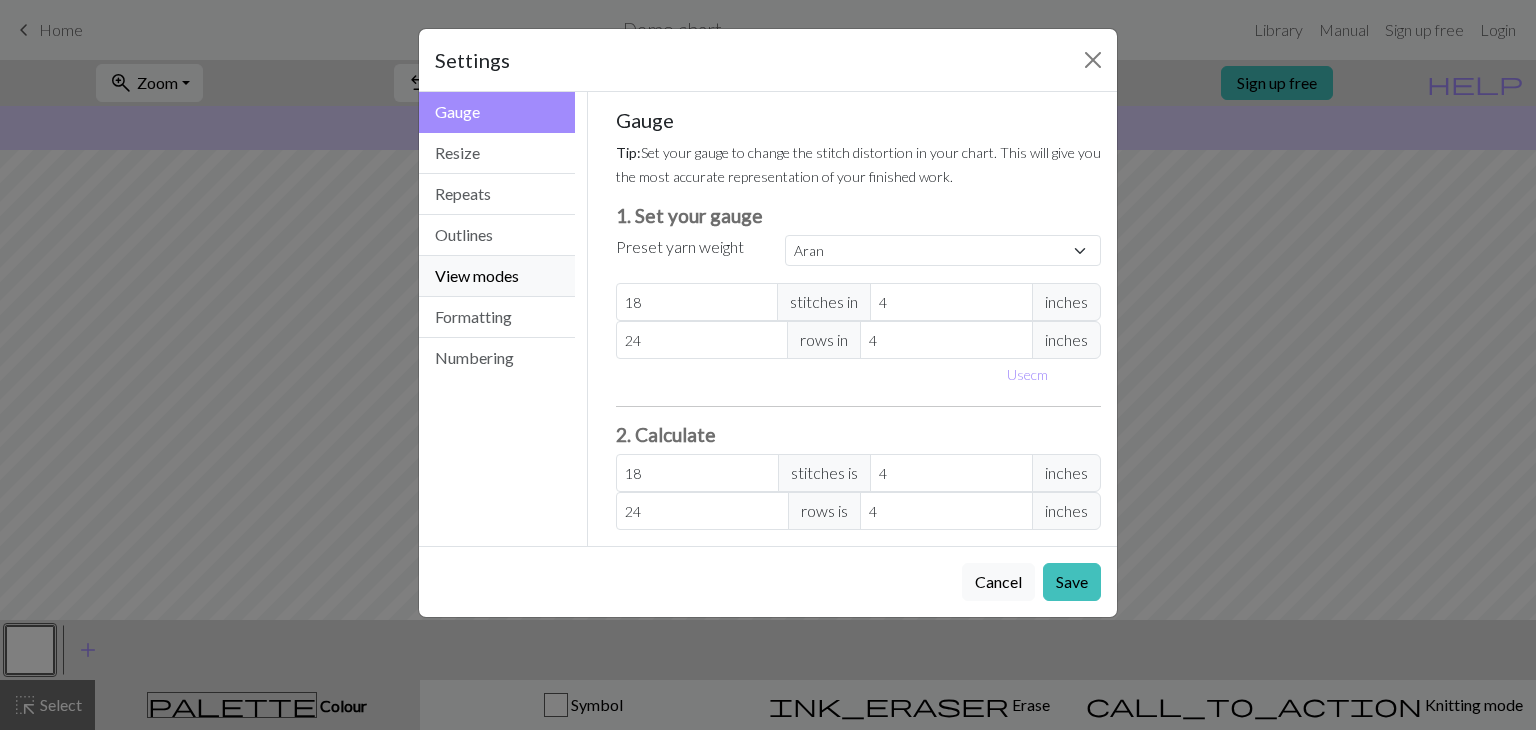 click on "View modes" at bounding box center [497, 276] 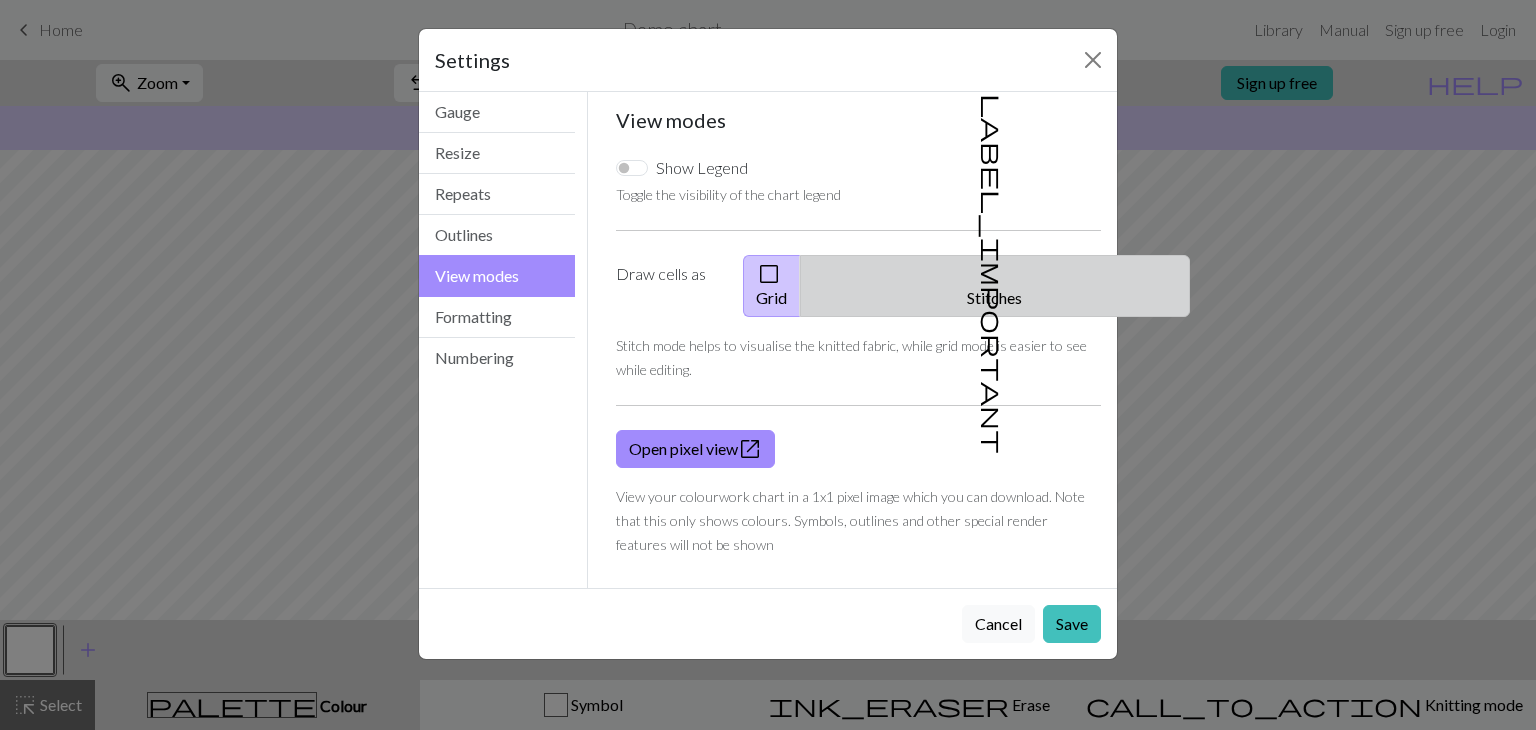 click on "label_important Stitches" at bounding box center [995, 286] 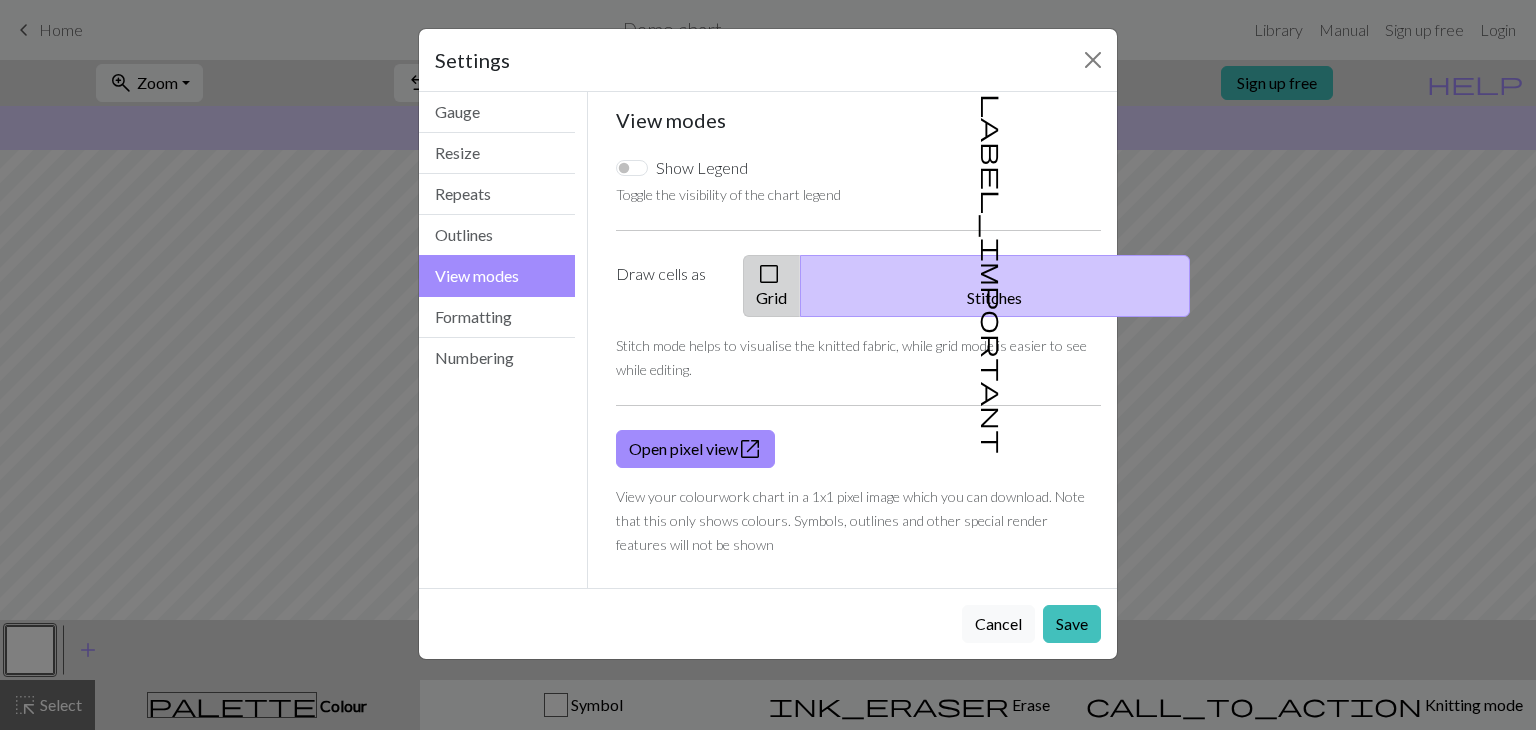 click on "check_box_outline_blank Grid" at bounding box center (772, 286) 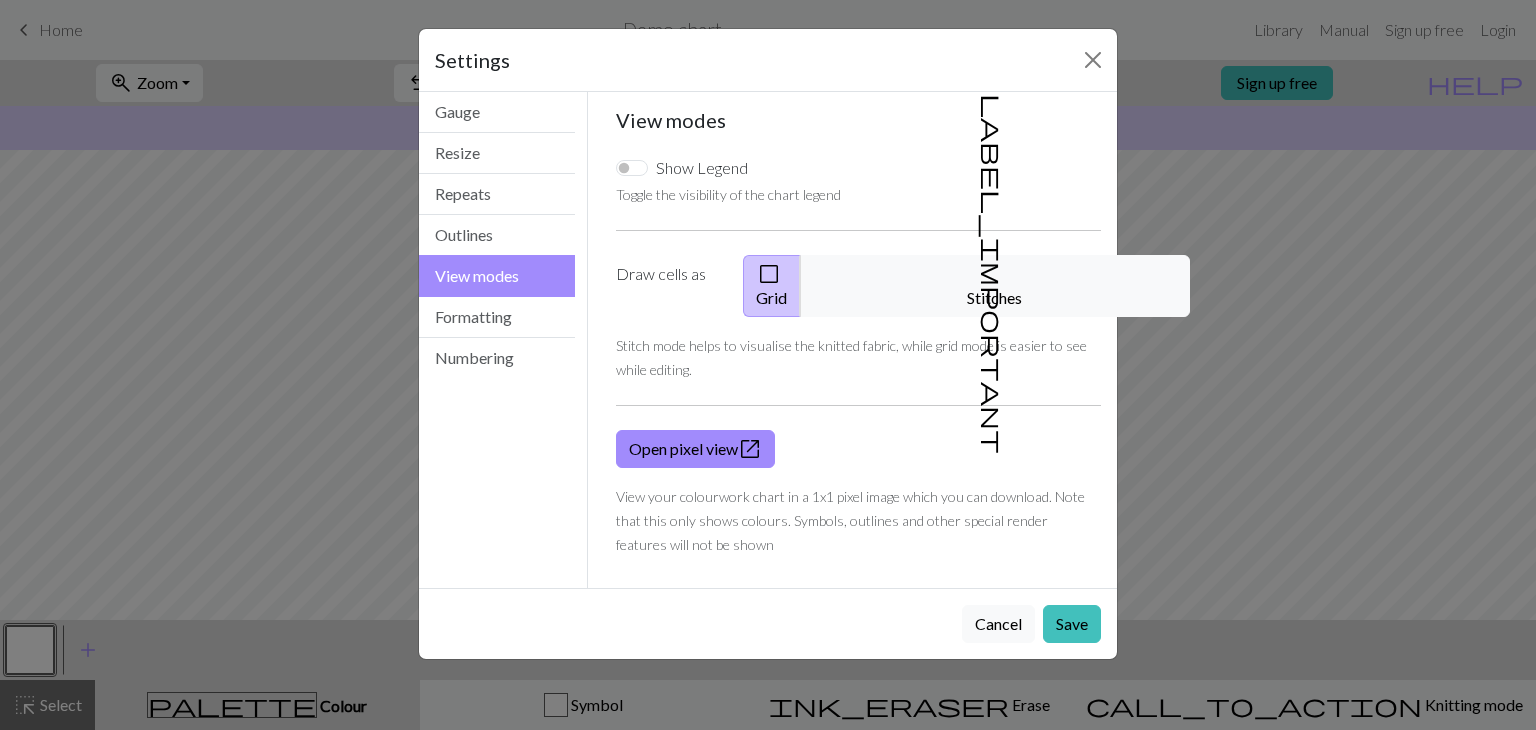 click on "Cancel Save" at bounding box center [768, 623] 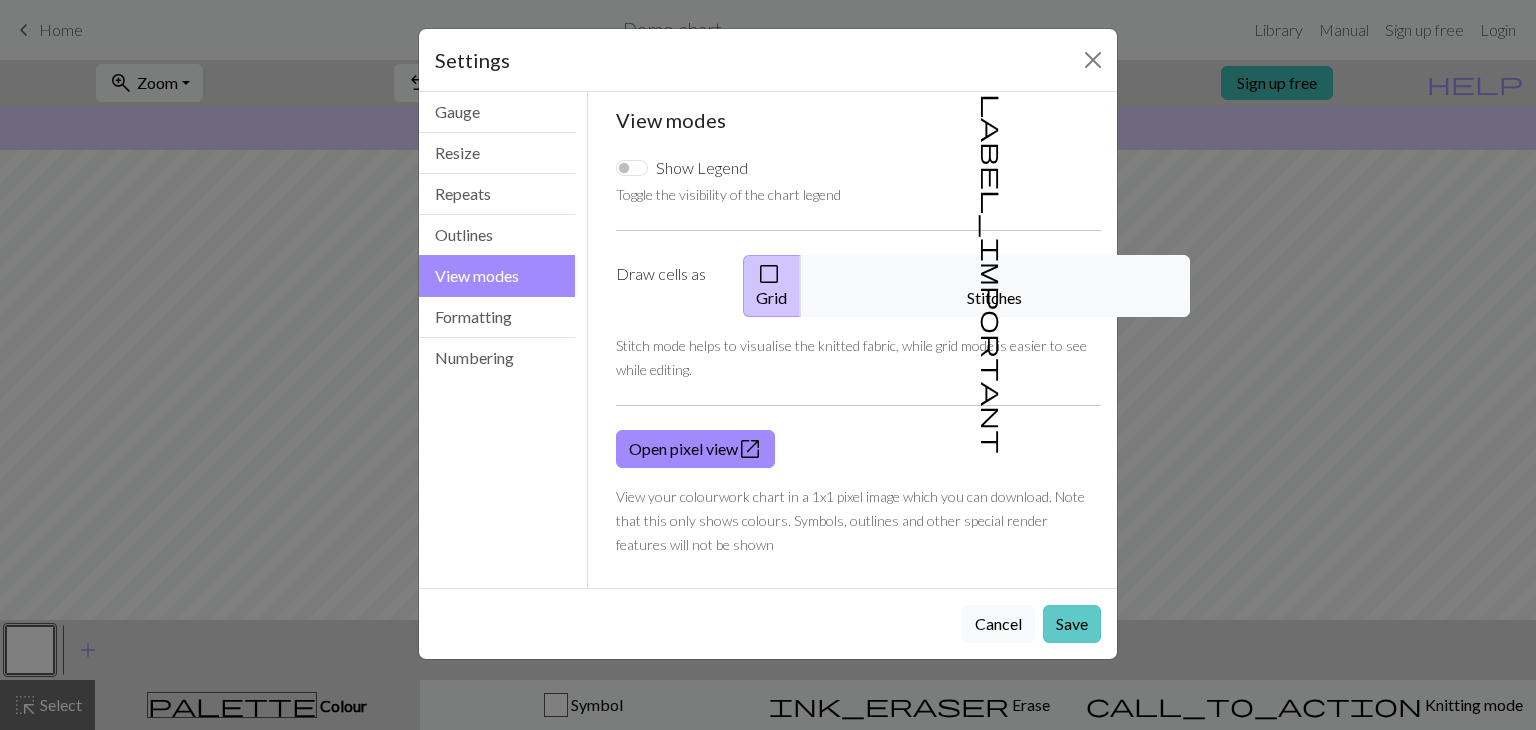 click on "Save" at bounding box center (1072, 624) 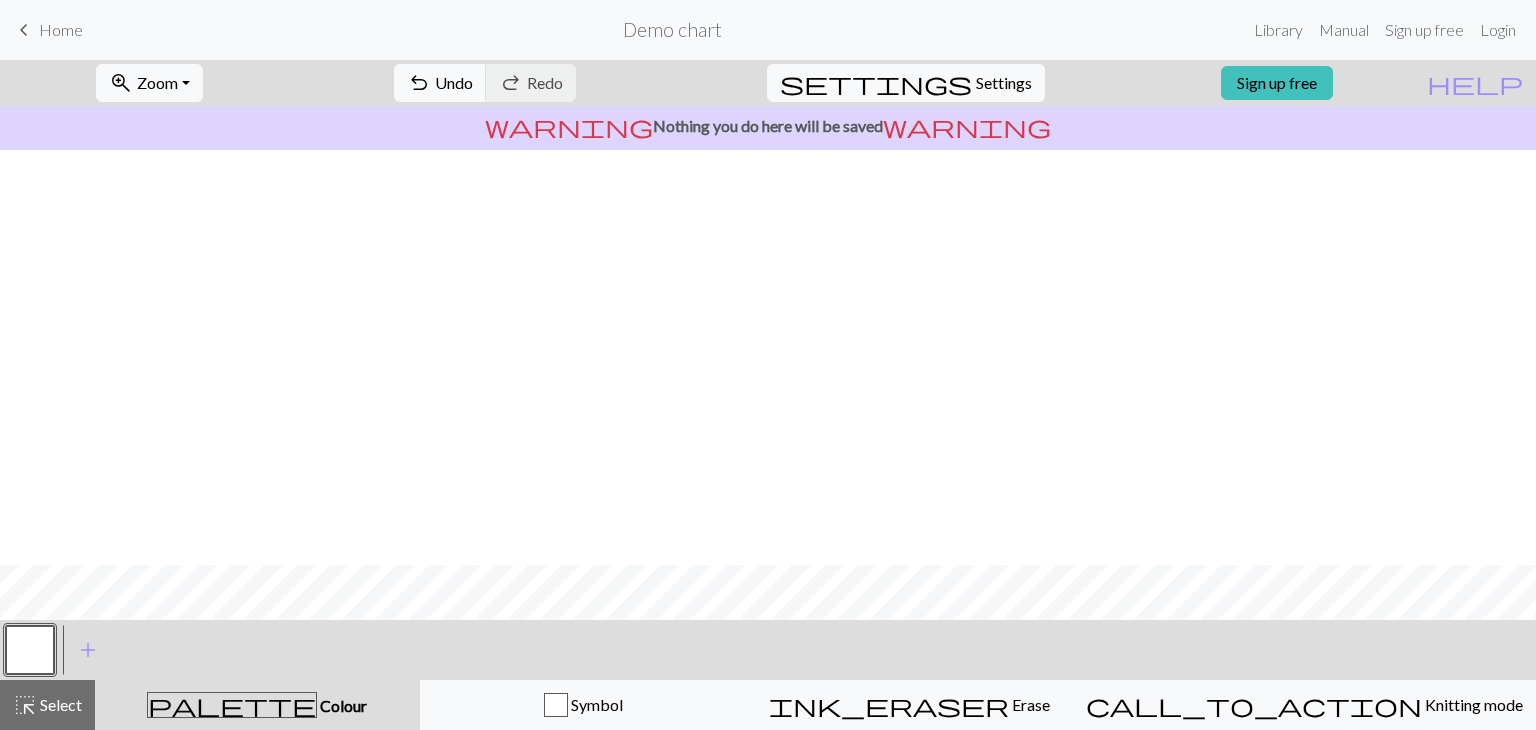scroll, scrollTop: 415, scrollLeft: 0, axis: vertical 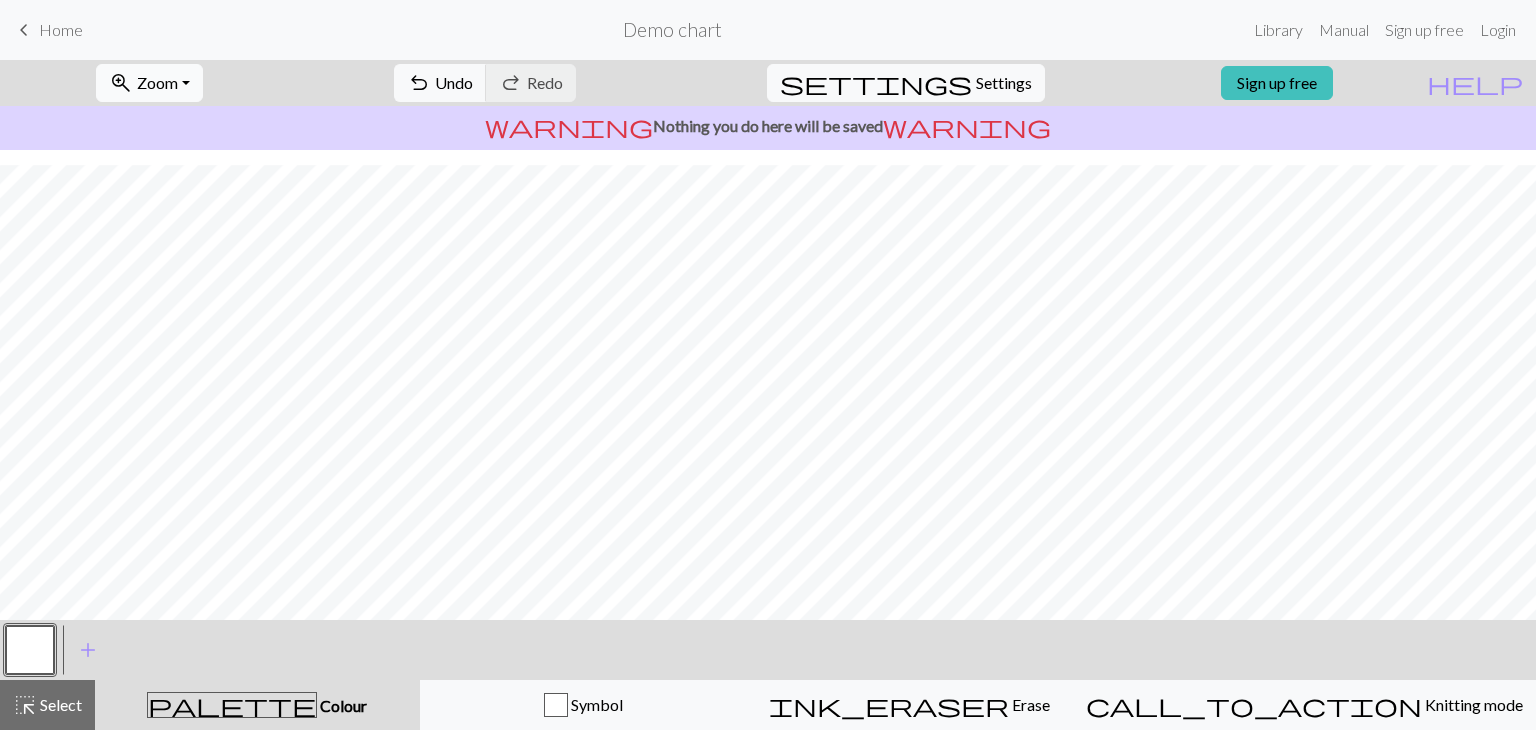 click on "zoom_in Zoom Zoom" at bounding box center [149, 83] 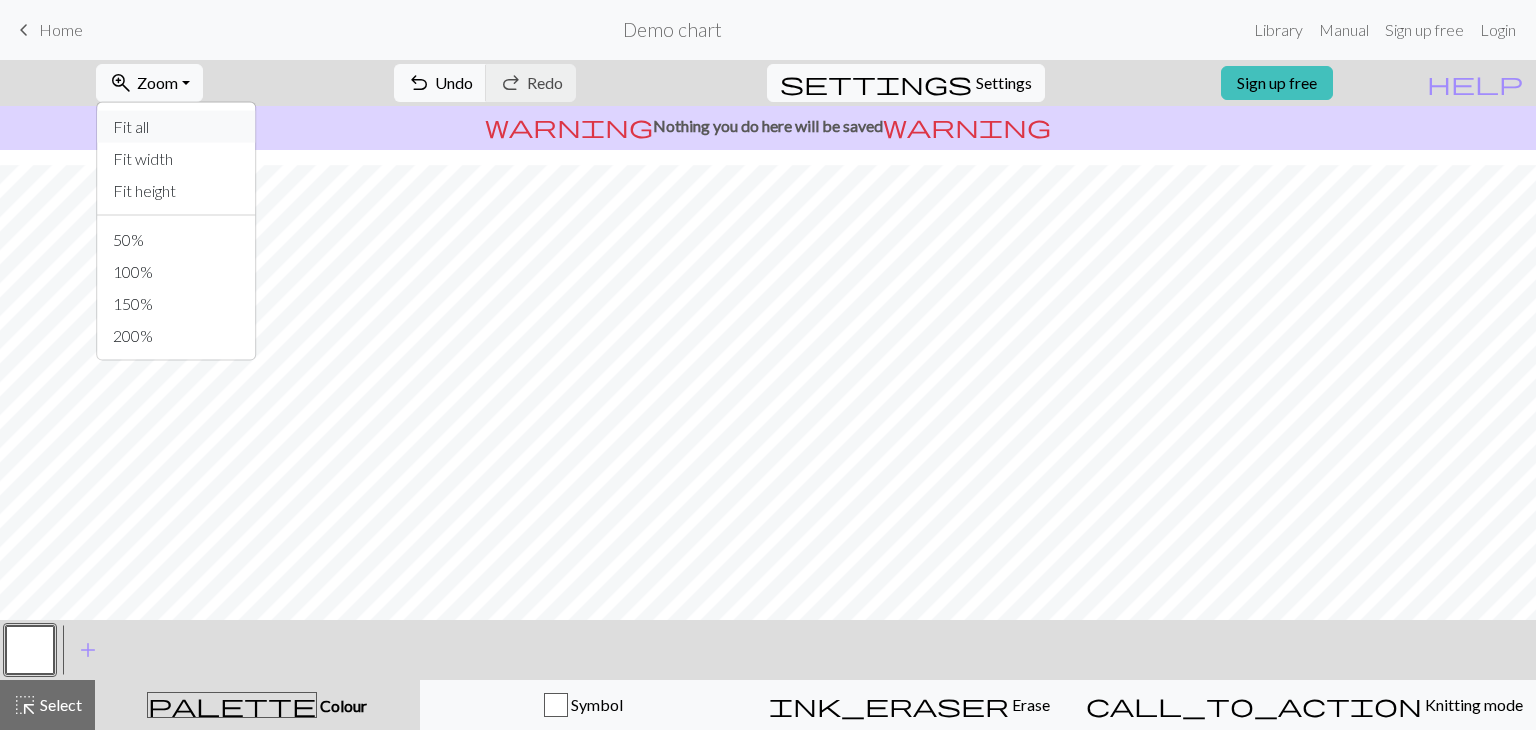 click on "Fit all" at bounding box center (176, 127) 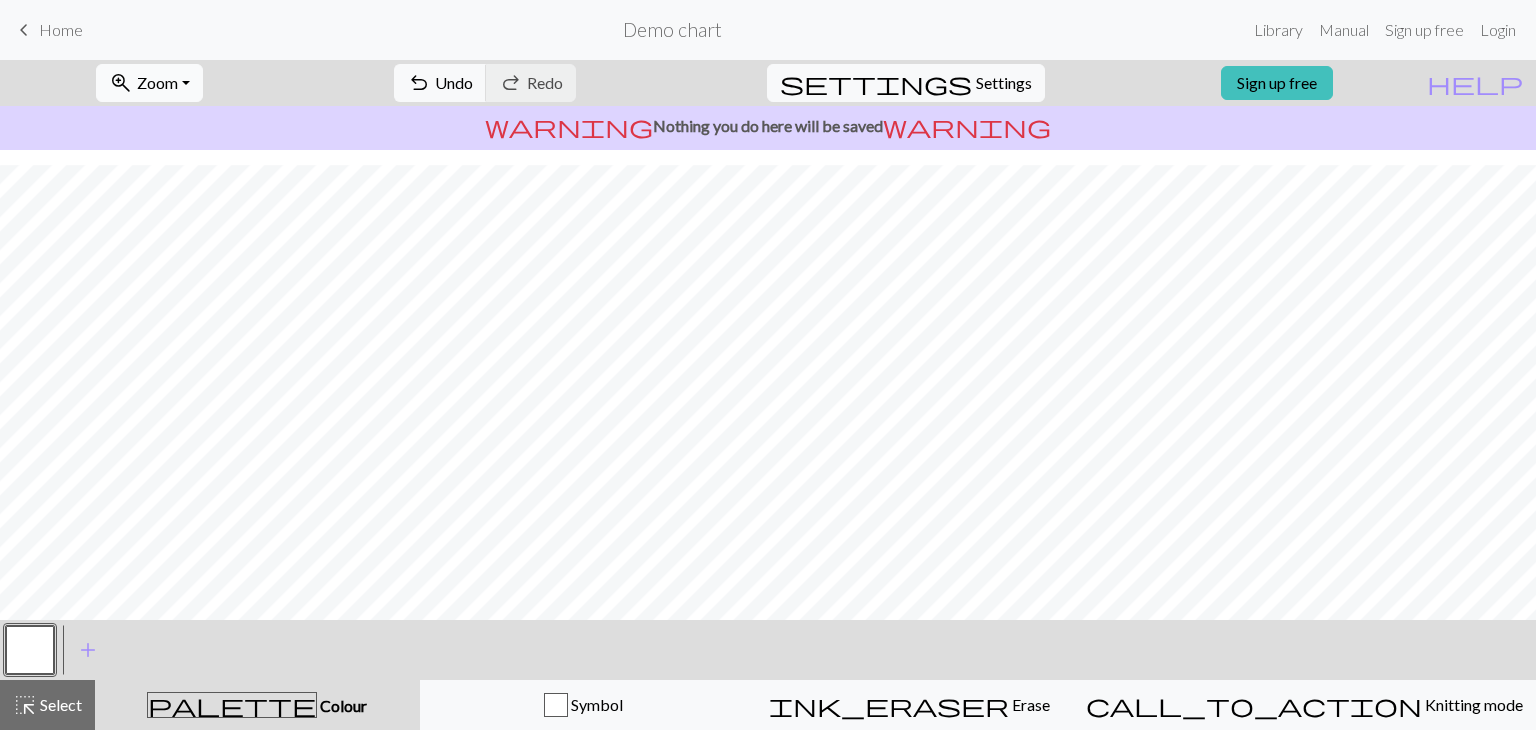 click on "Zoom" at bounding box center [157, 82] 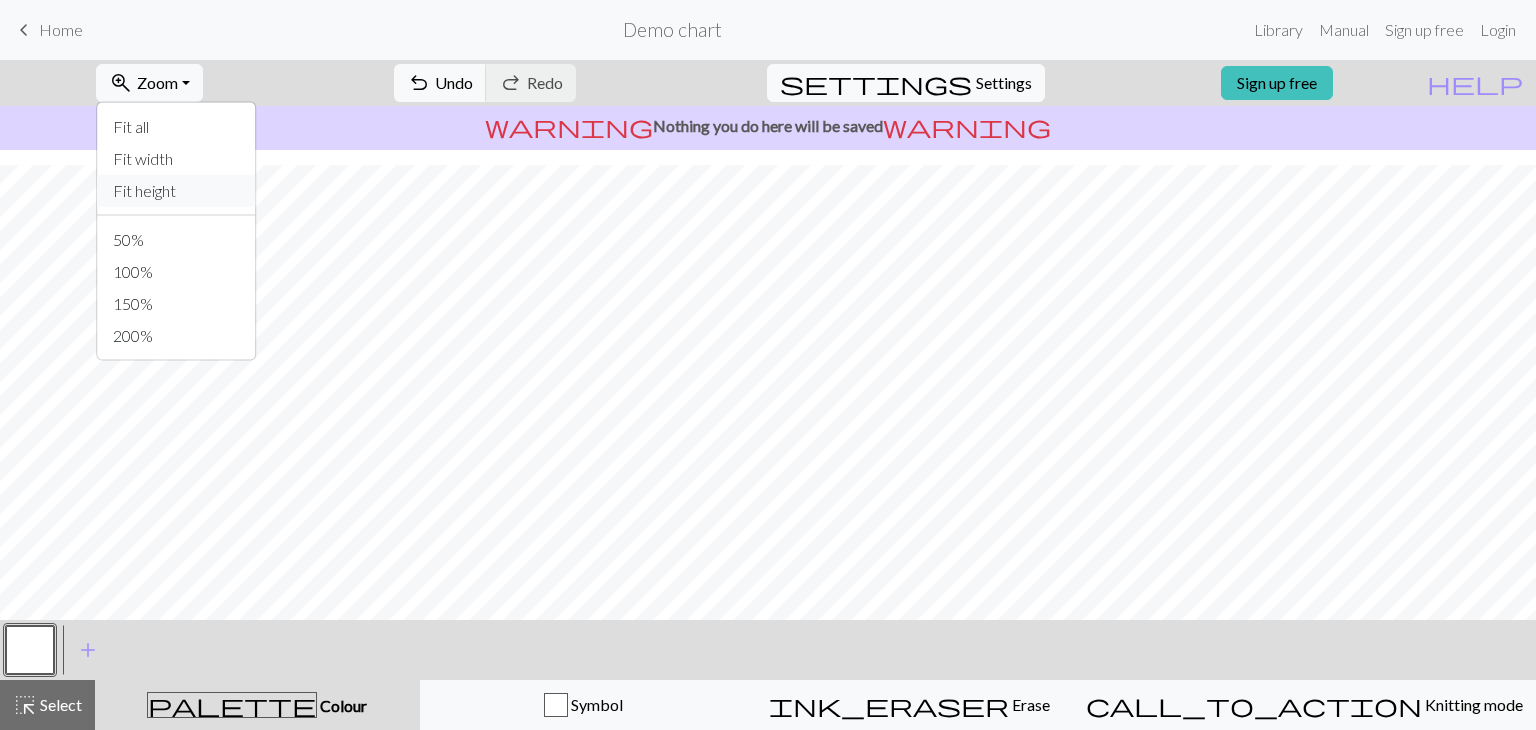 click on "Fit height" at bounding box center (176, 191) 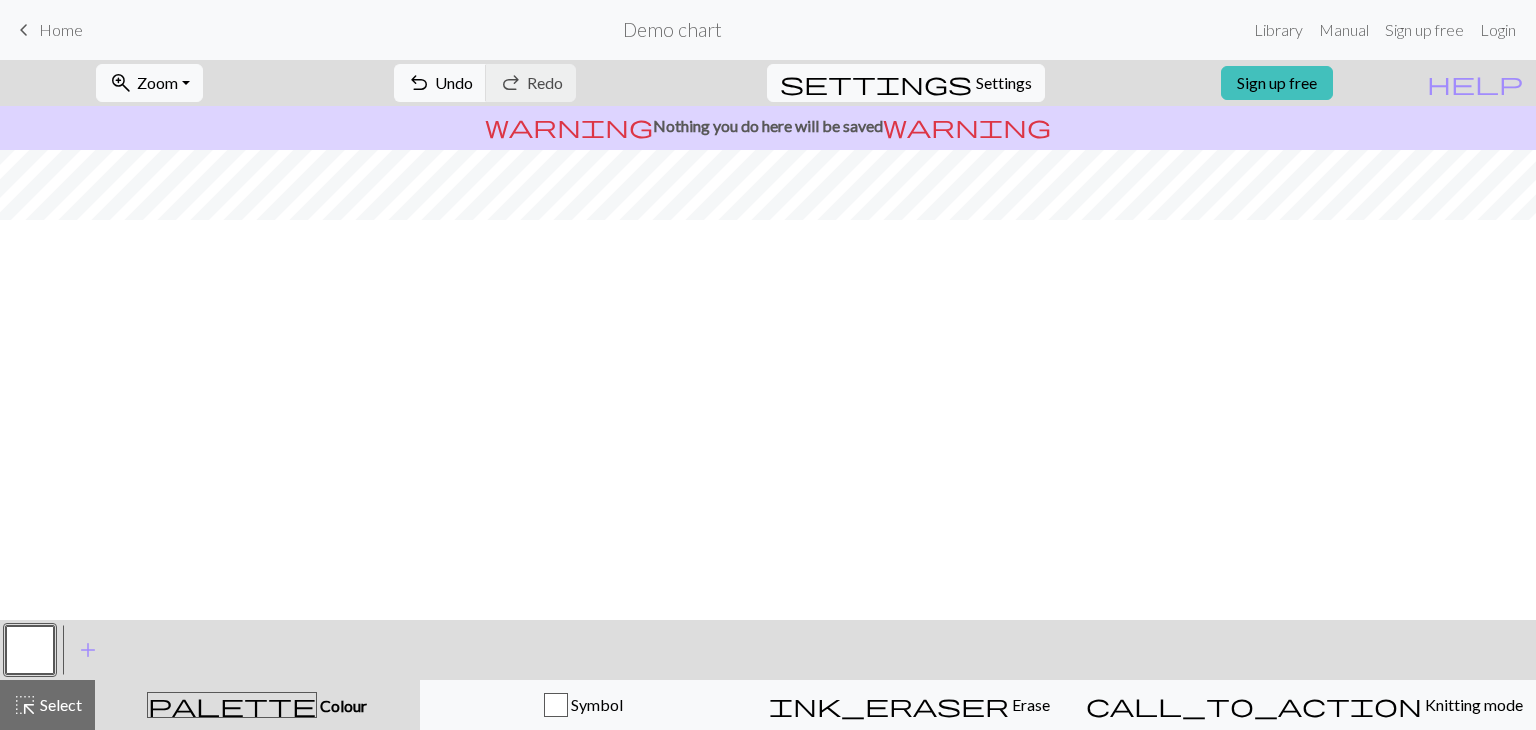 scroll, scrollTop: 0, scrollLeft: 0, axis: both 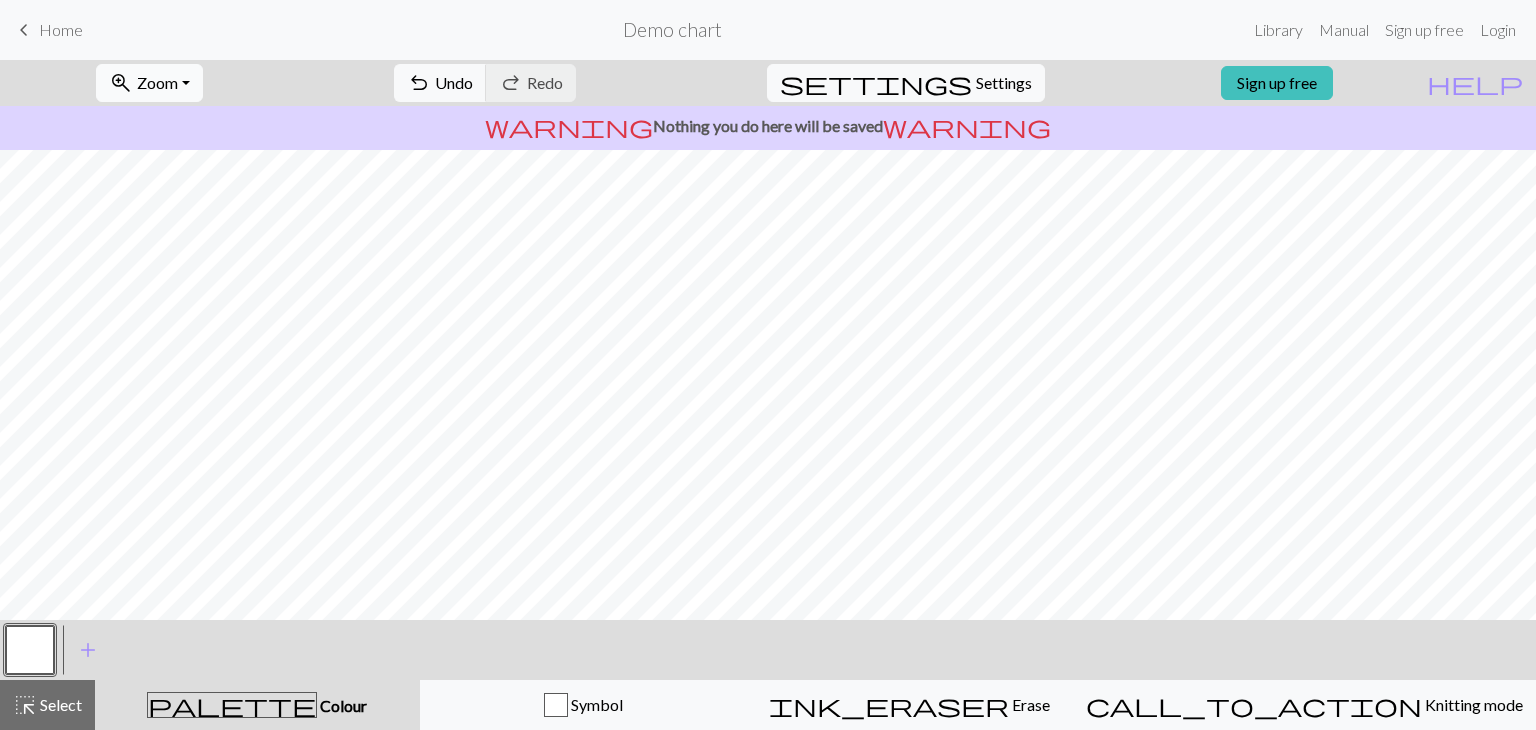 click on "zoom_in Zoom Zoom" at bounding box center (149, 83) 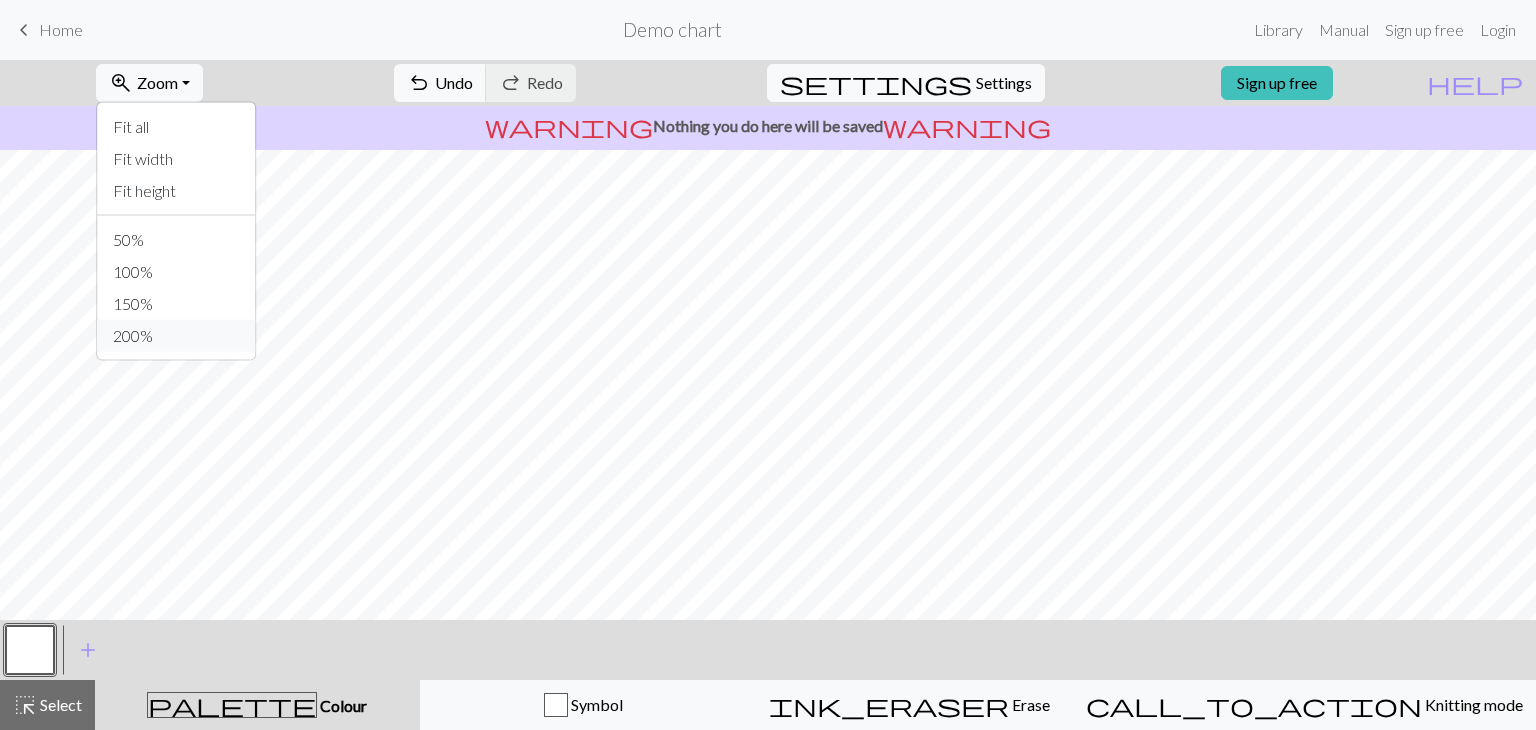 click on "200%" at bounding box center (176, 336) 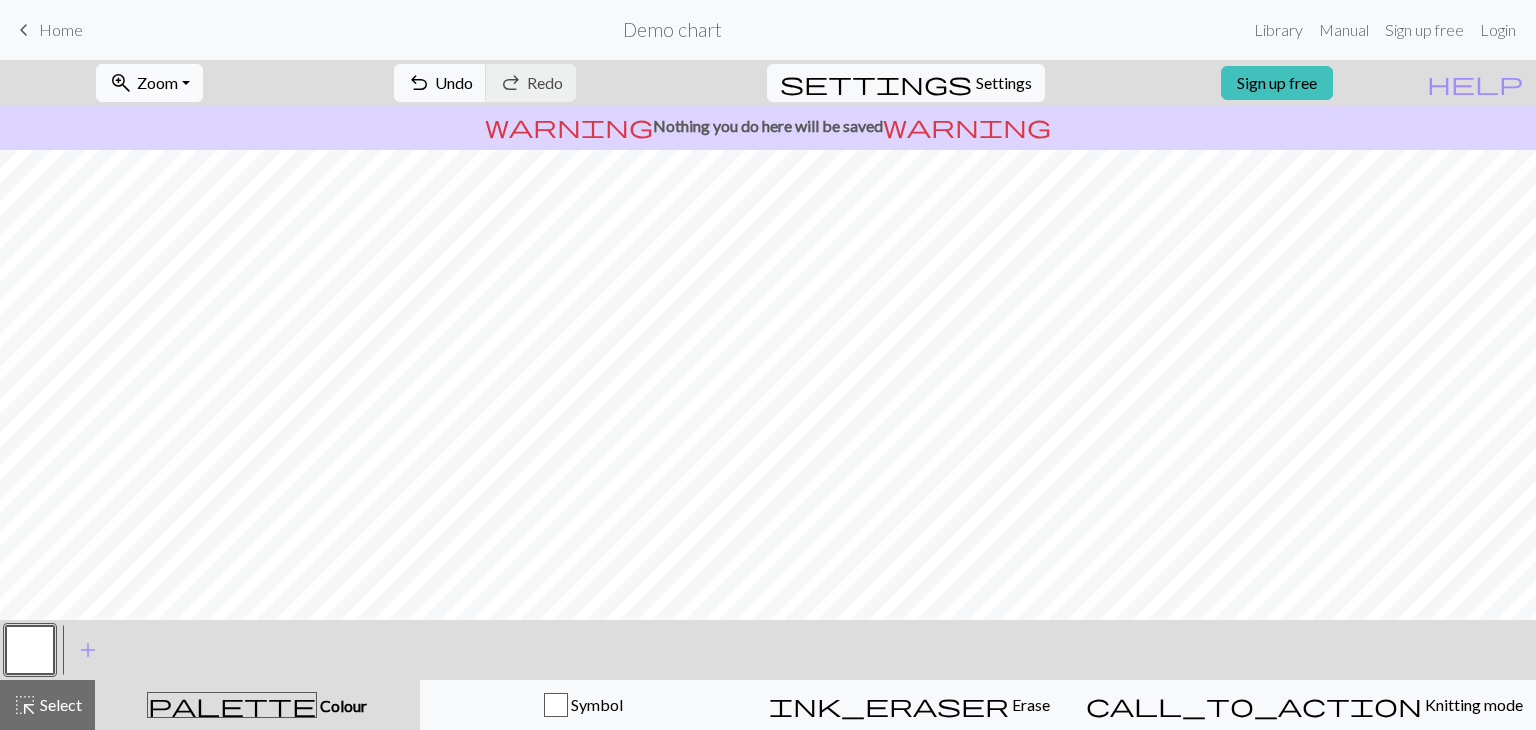 click on "Zoom" at bounding box center [157, 82] 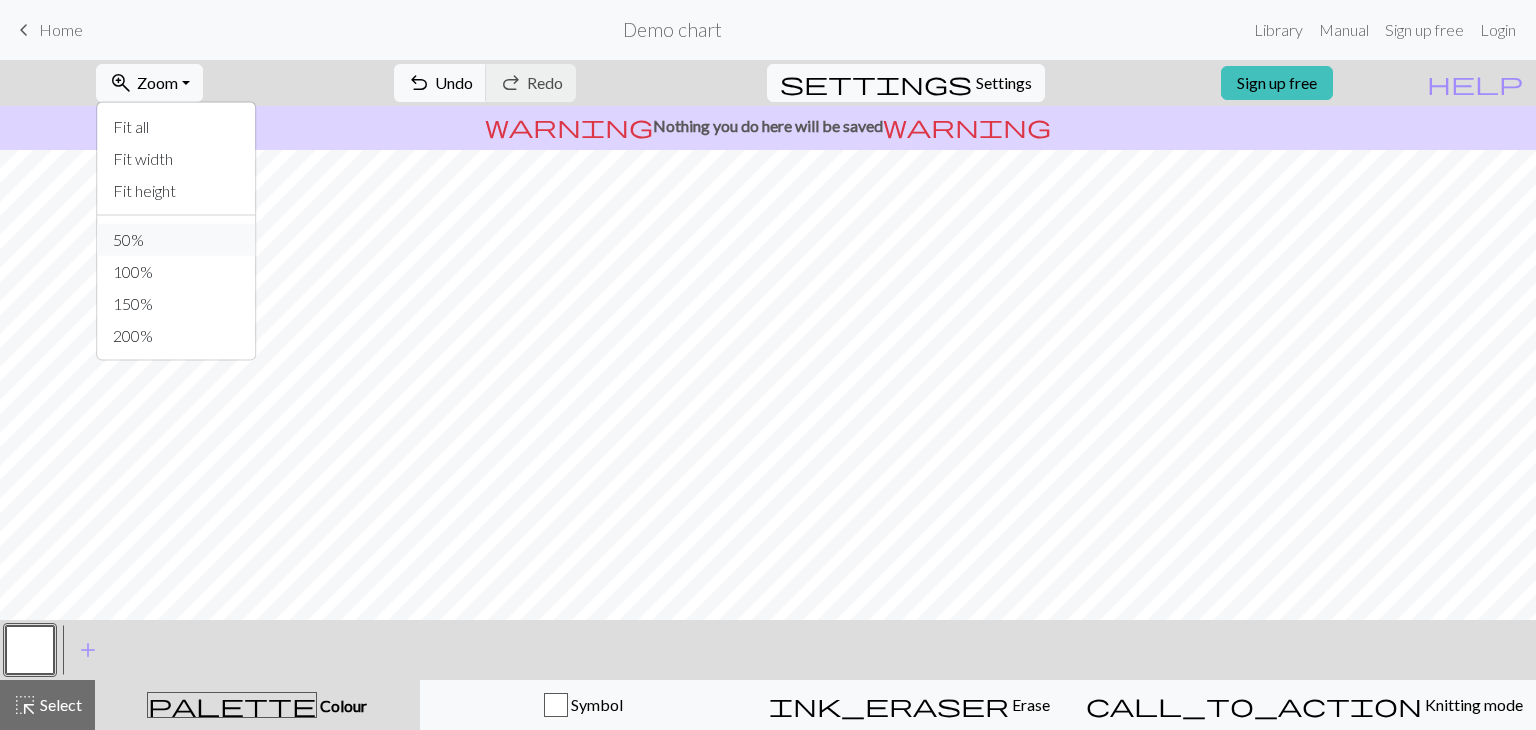 click on "50%" at bounding box center (176, 240) 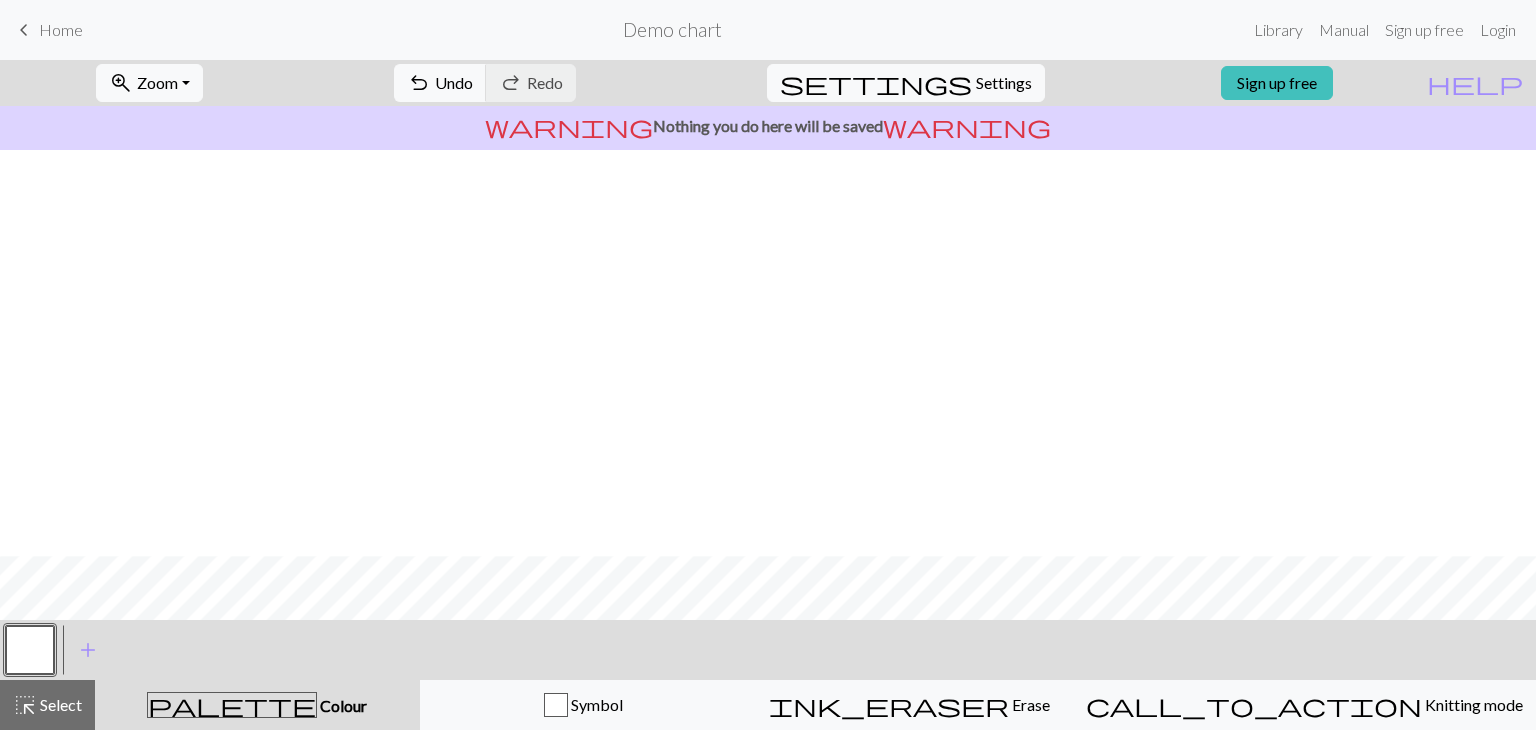 scroll, scrollTop: 415, scrollLeft: 0, axis: vertical 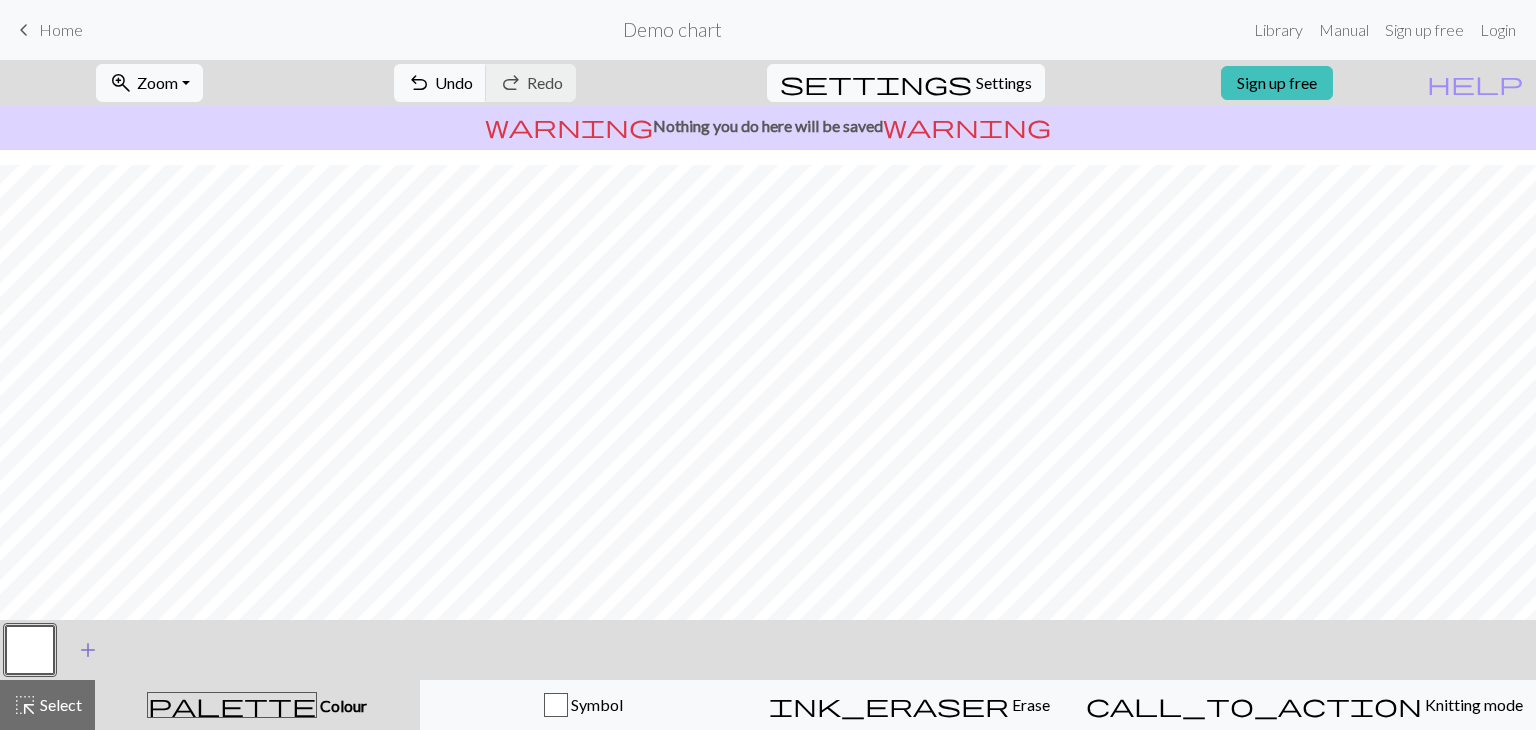 click on "add" at bounding box center [88, 650] 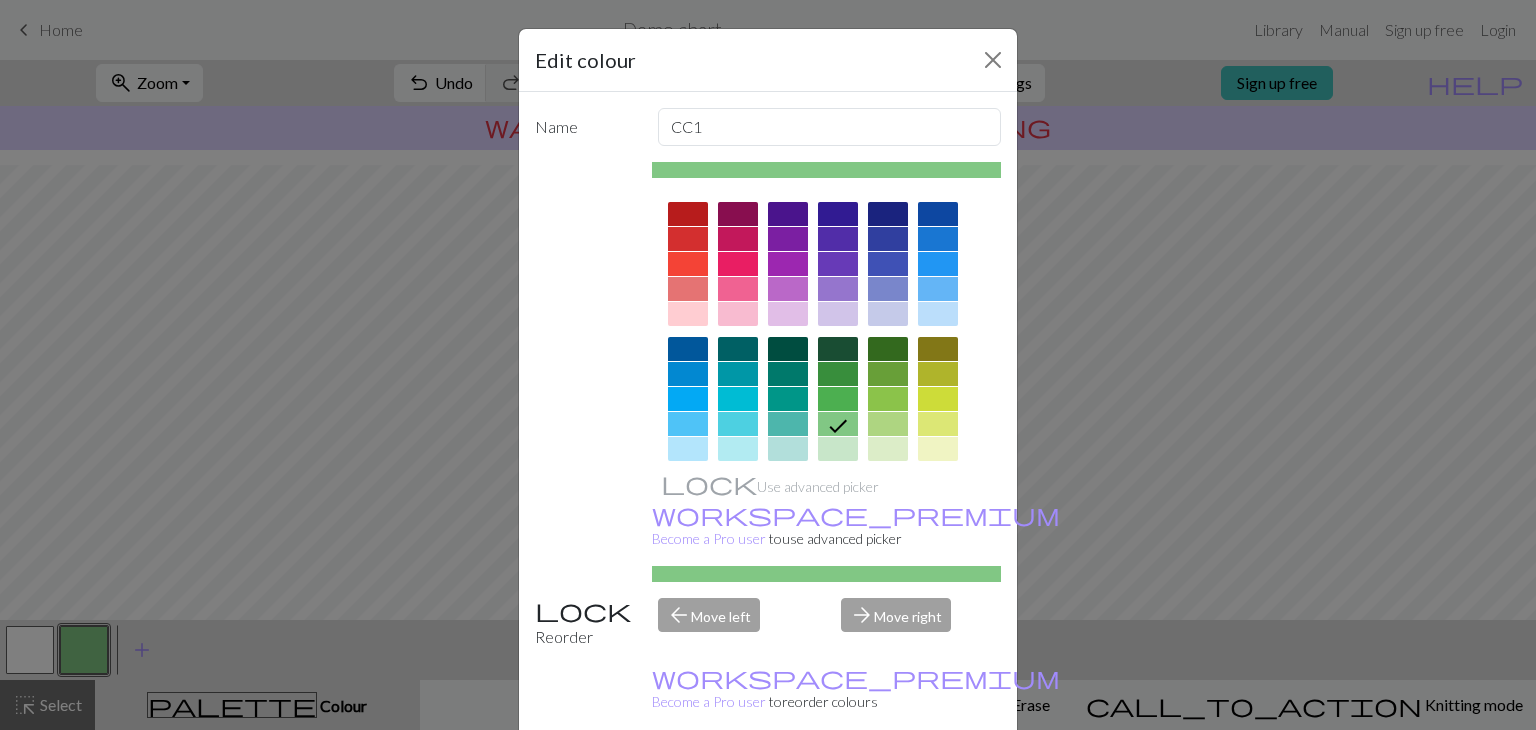 click at bounding box center (838, 214) 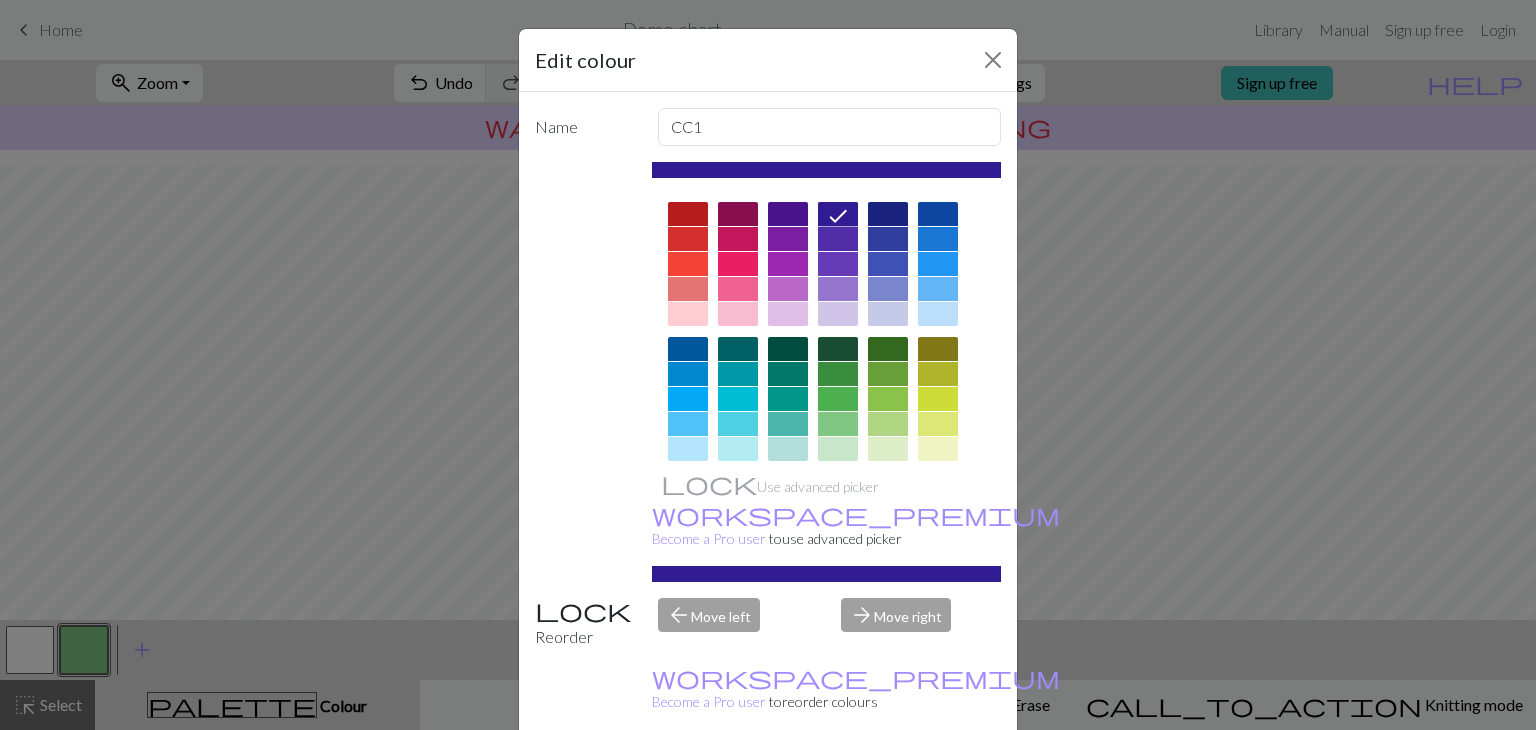 click at bounding box center (838, 349) 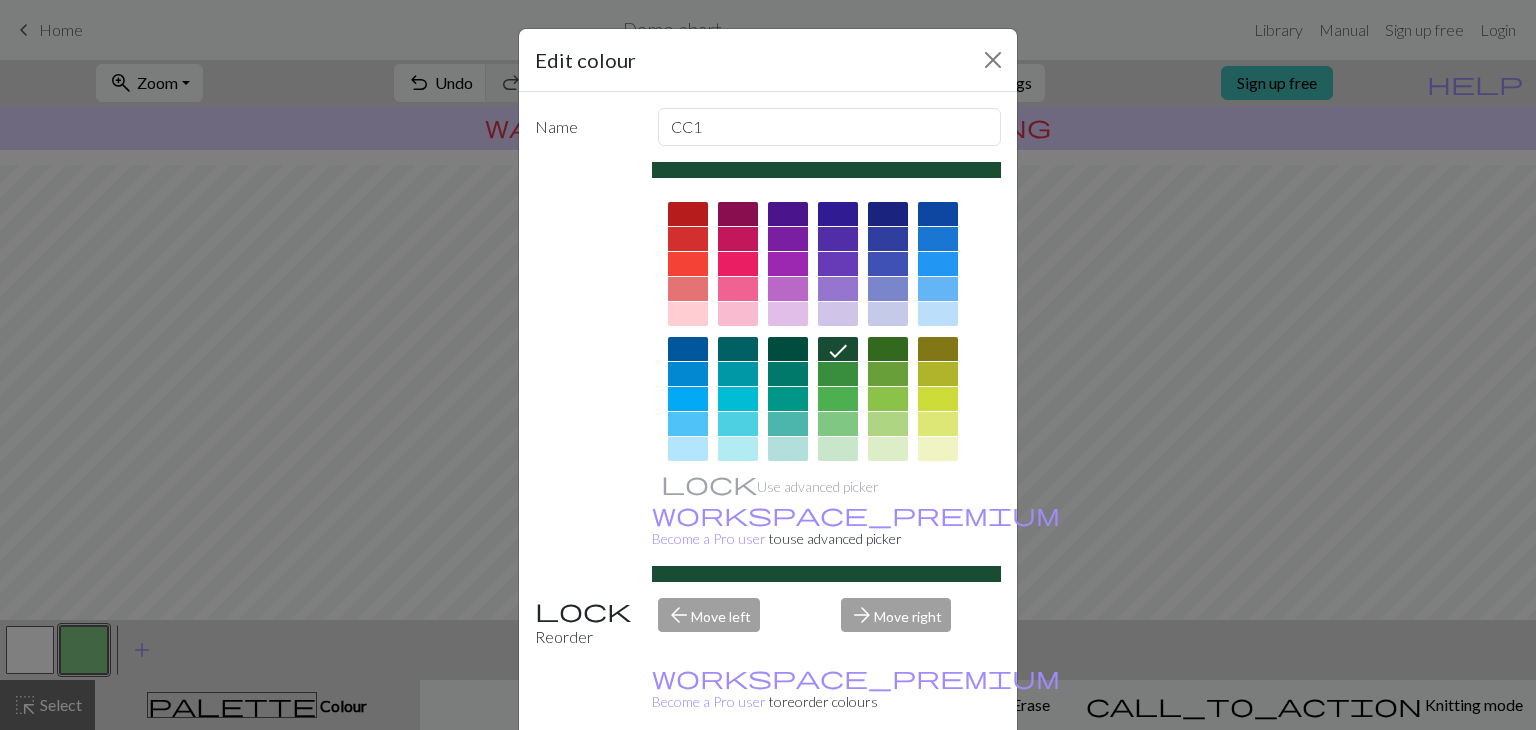 click on "Done" at bounding box center [888, 781] 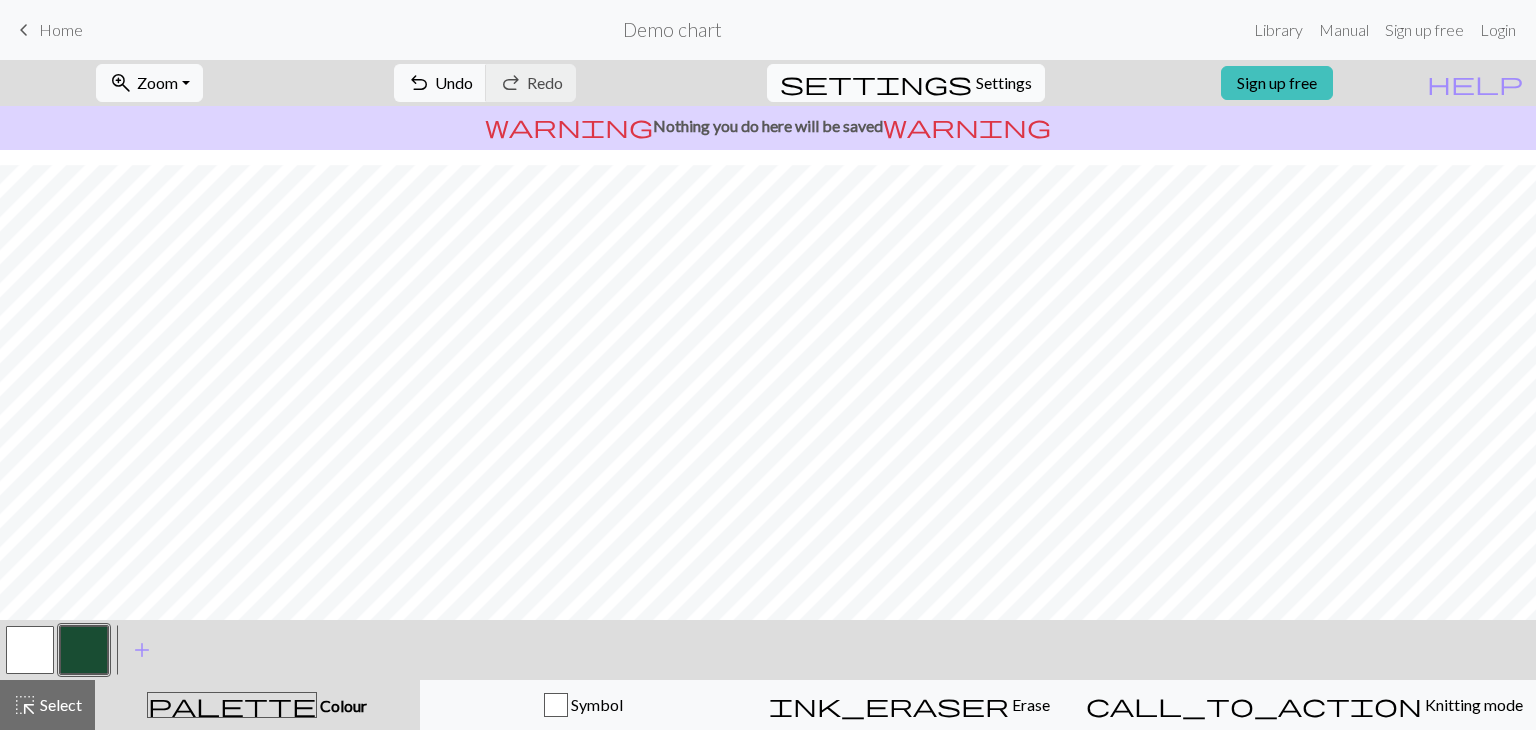 click on "Settings" at bounding box center [1004, 83] 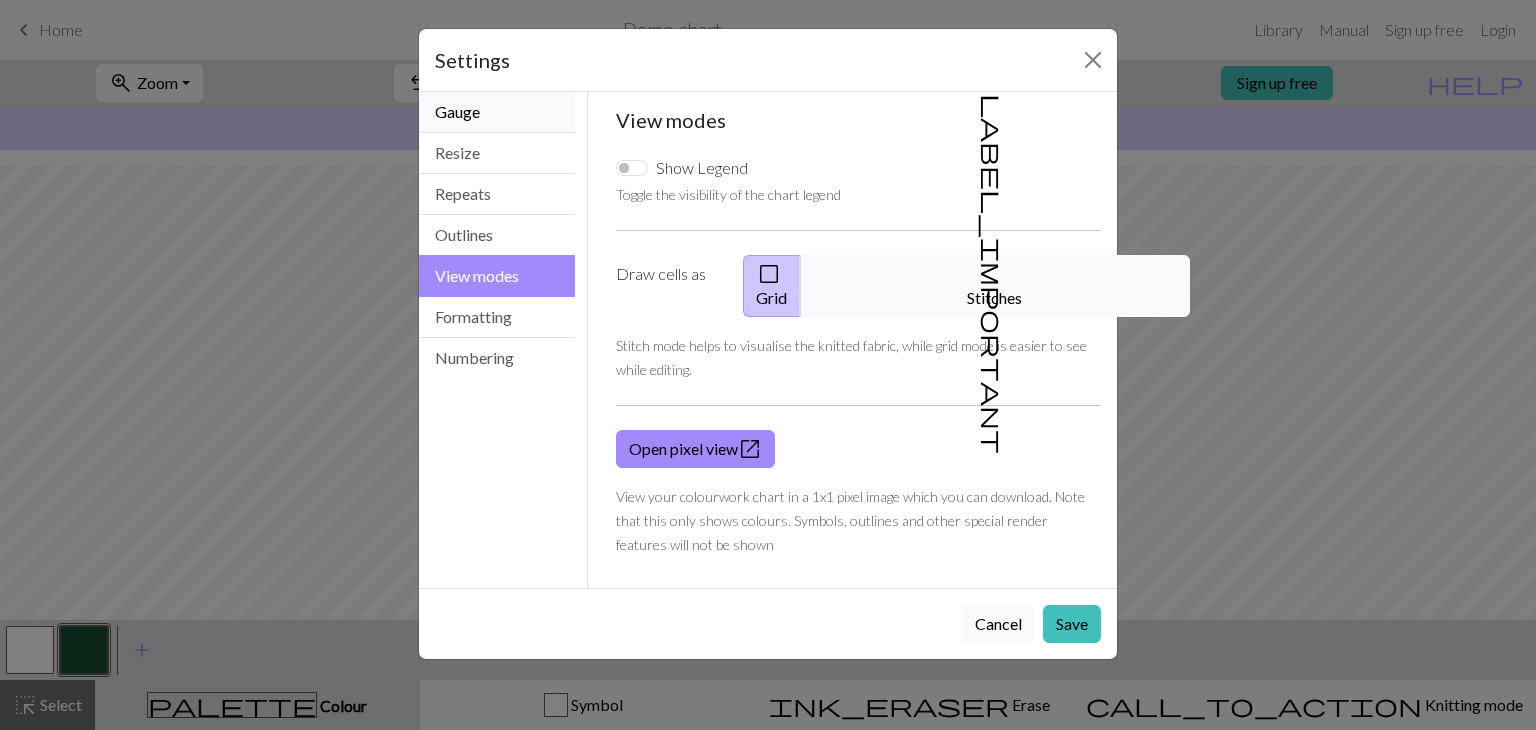 click on "Gauge" at bounding box center (497, 112) 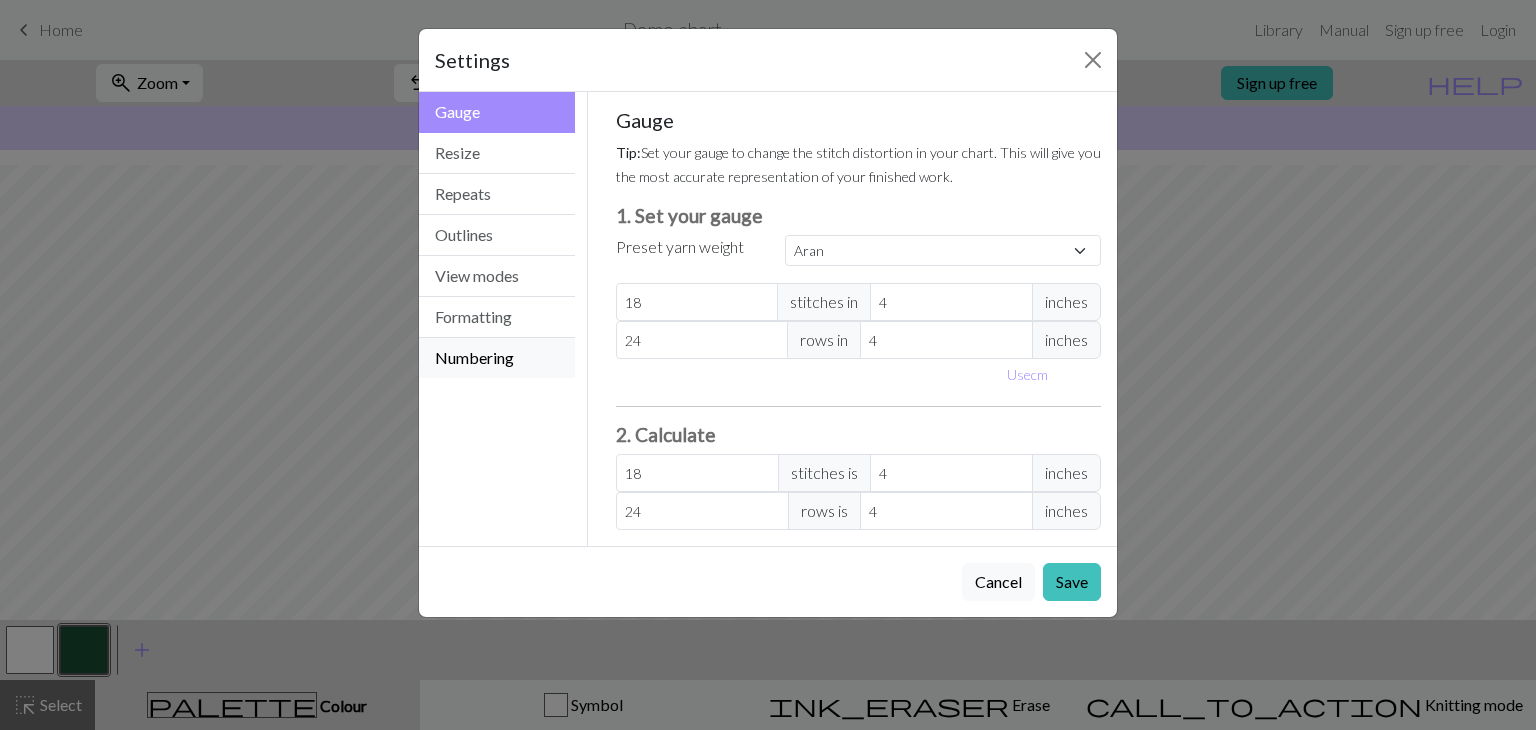 drag, startPoint x: 468, startPoint y: 358, endPoint x: 466, endPoint y: 341, distance: 17.117243 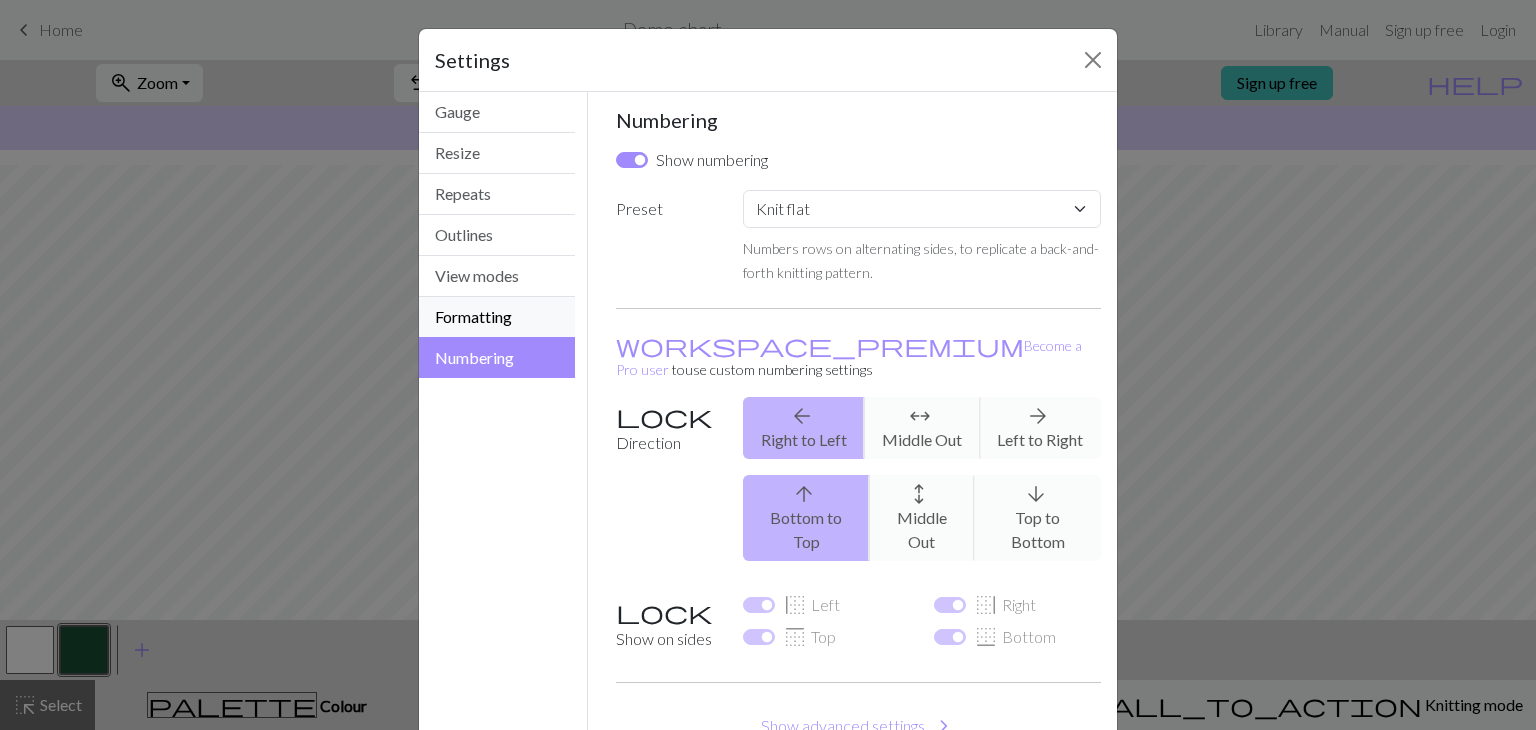 click on "Formatting" at bounding box center [497, 317] 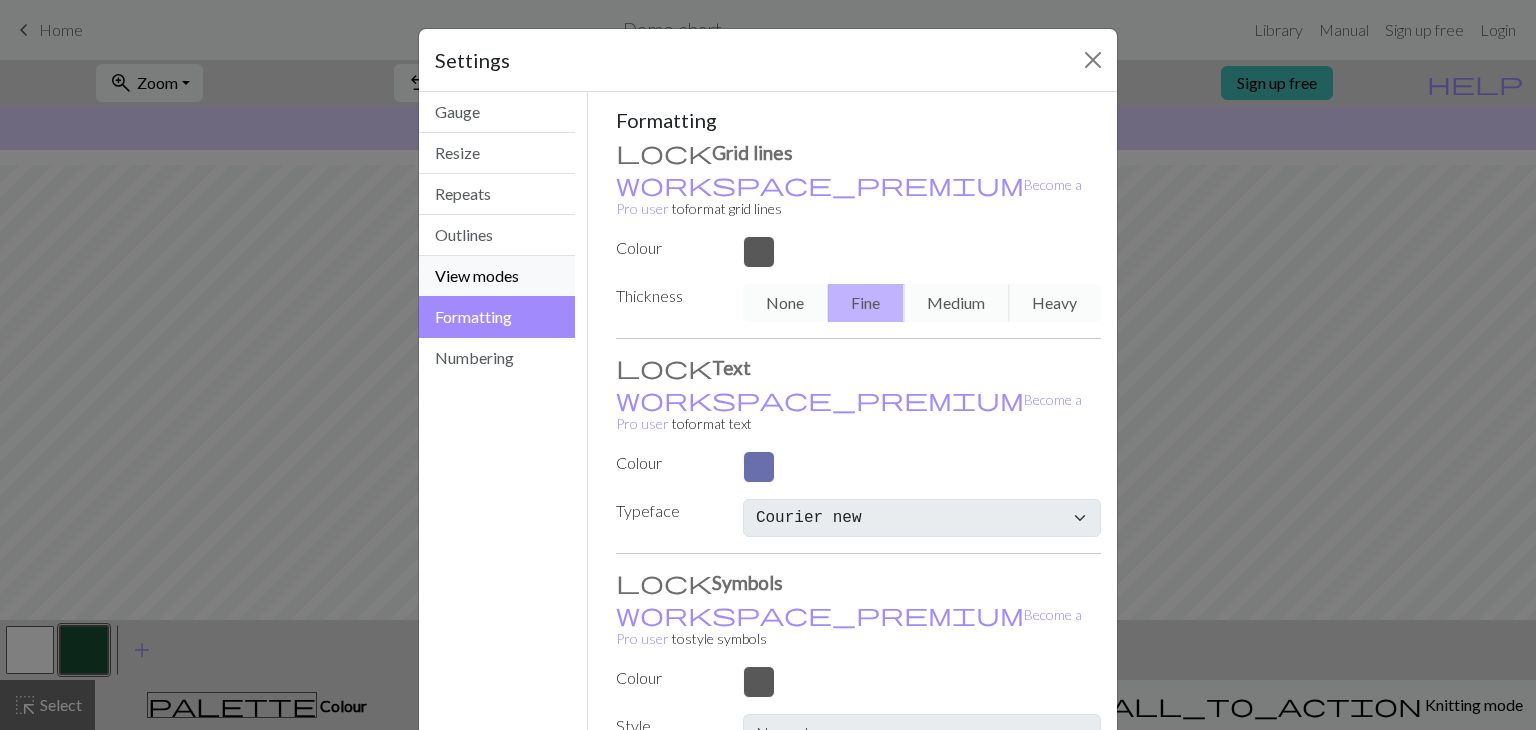 click on "View modes" at bounding box center [497, 276] 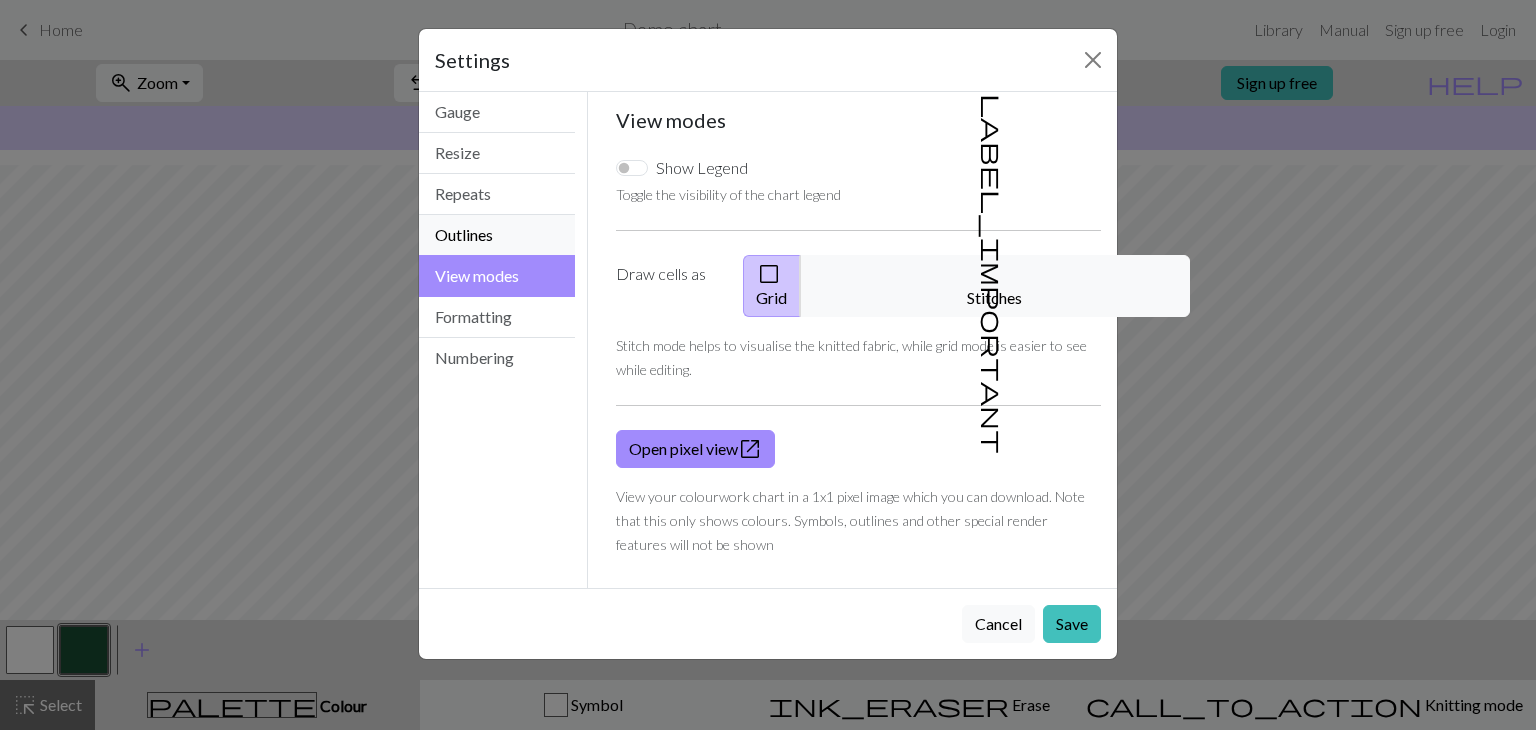 click on "Outlines" at bounding box center [497, 235] 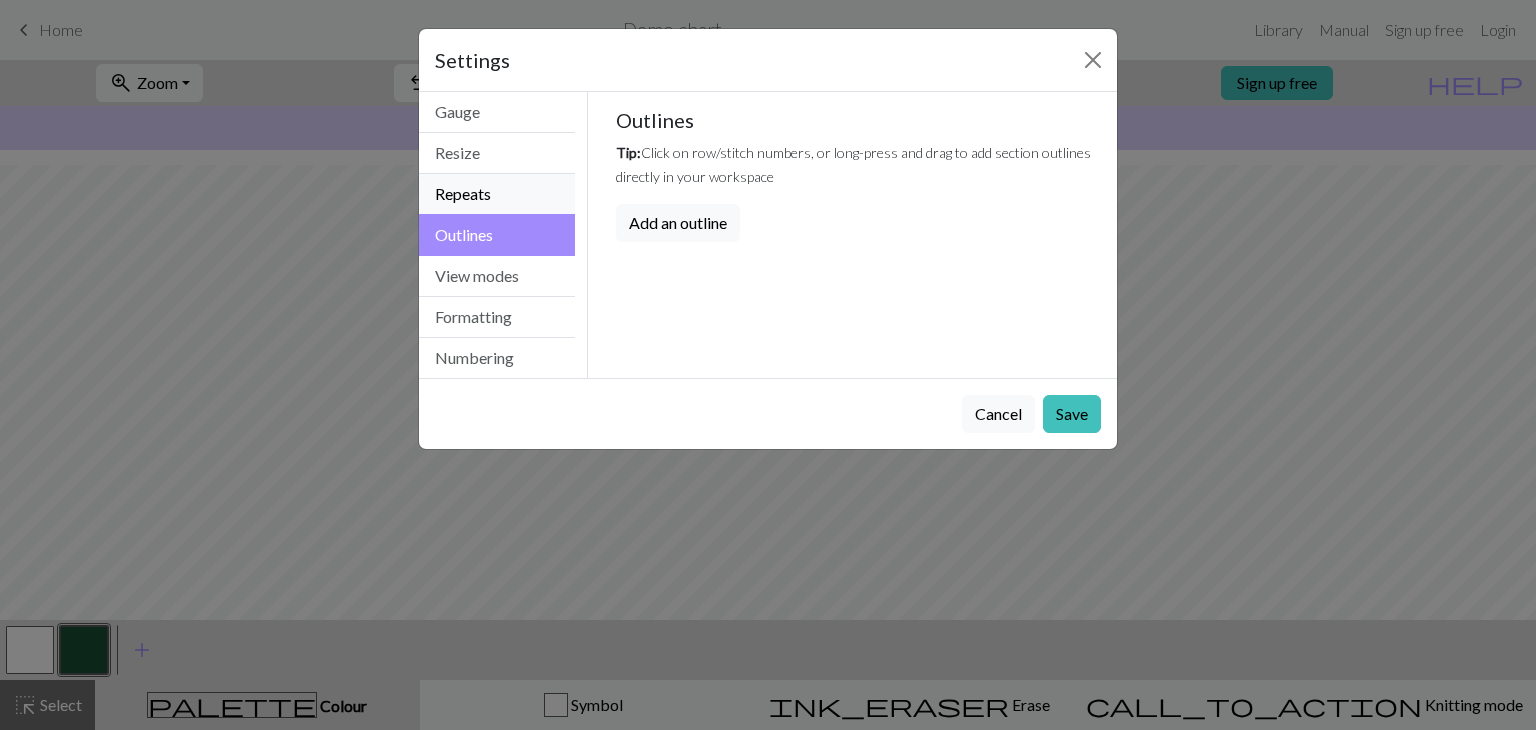 click on "Repeats" at bounding box center (497, 194) 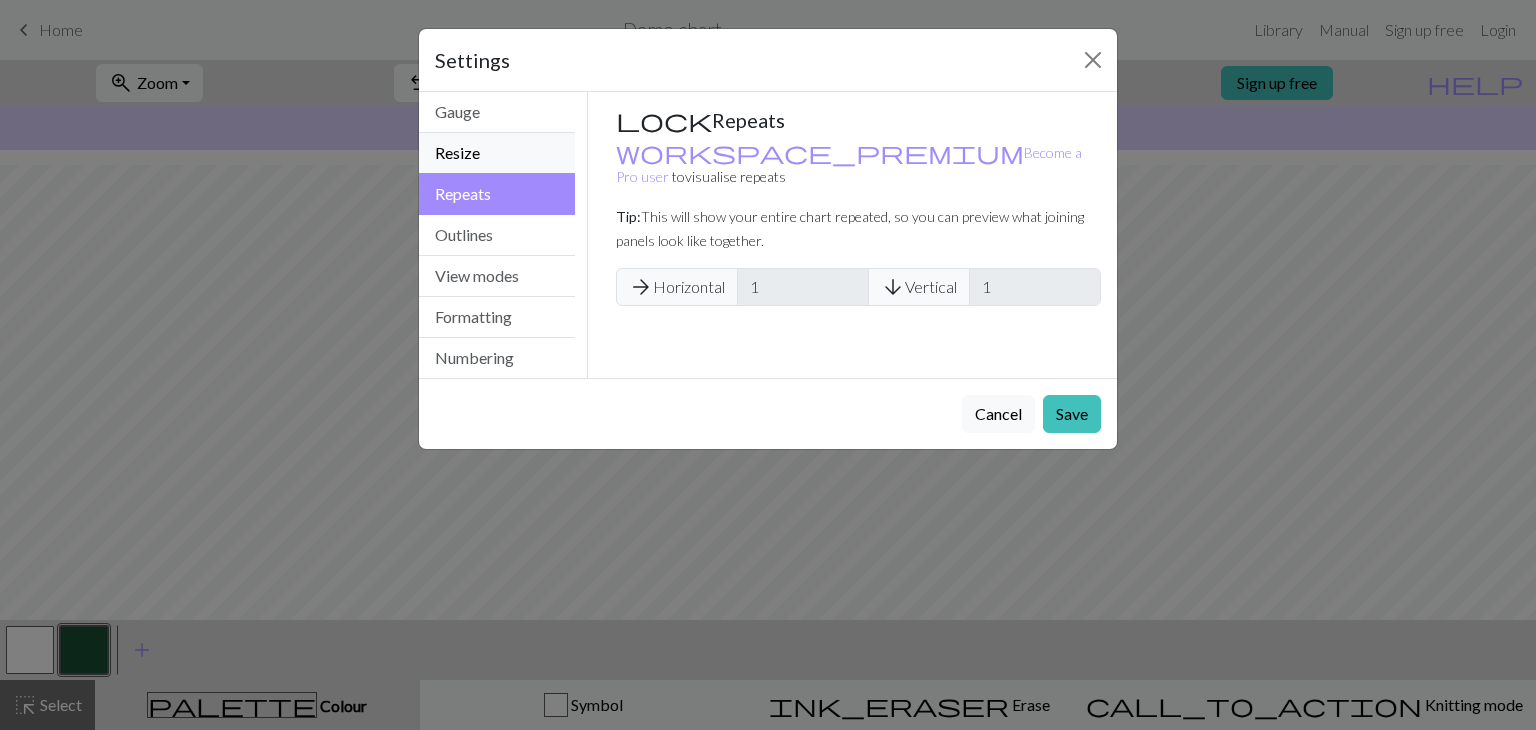 click on "Resize" at bounding box center [497, 153] 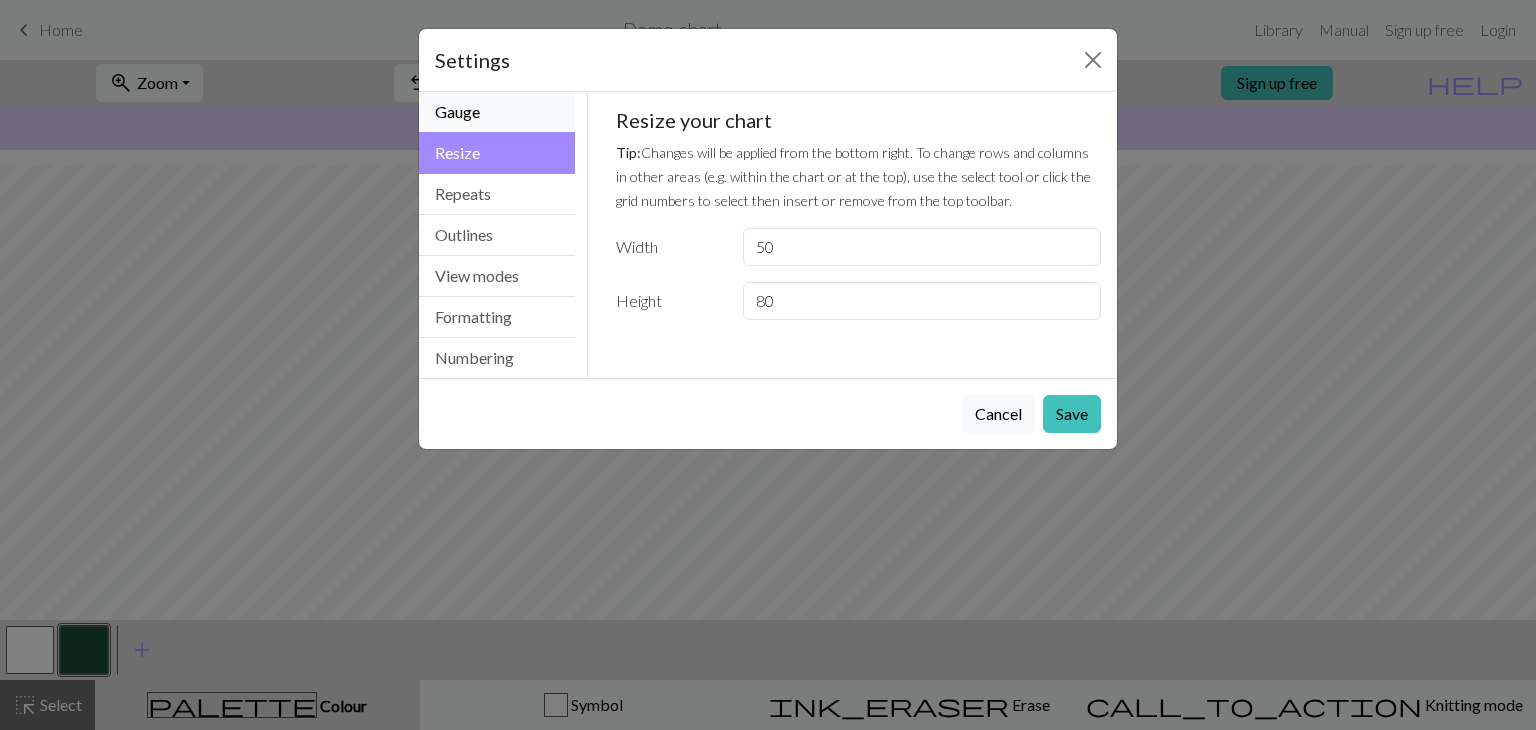 click on "Gauge" at bounding box center [497, 112] 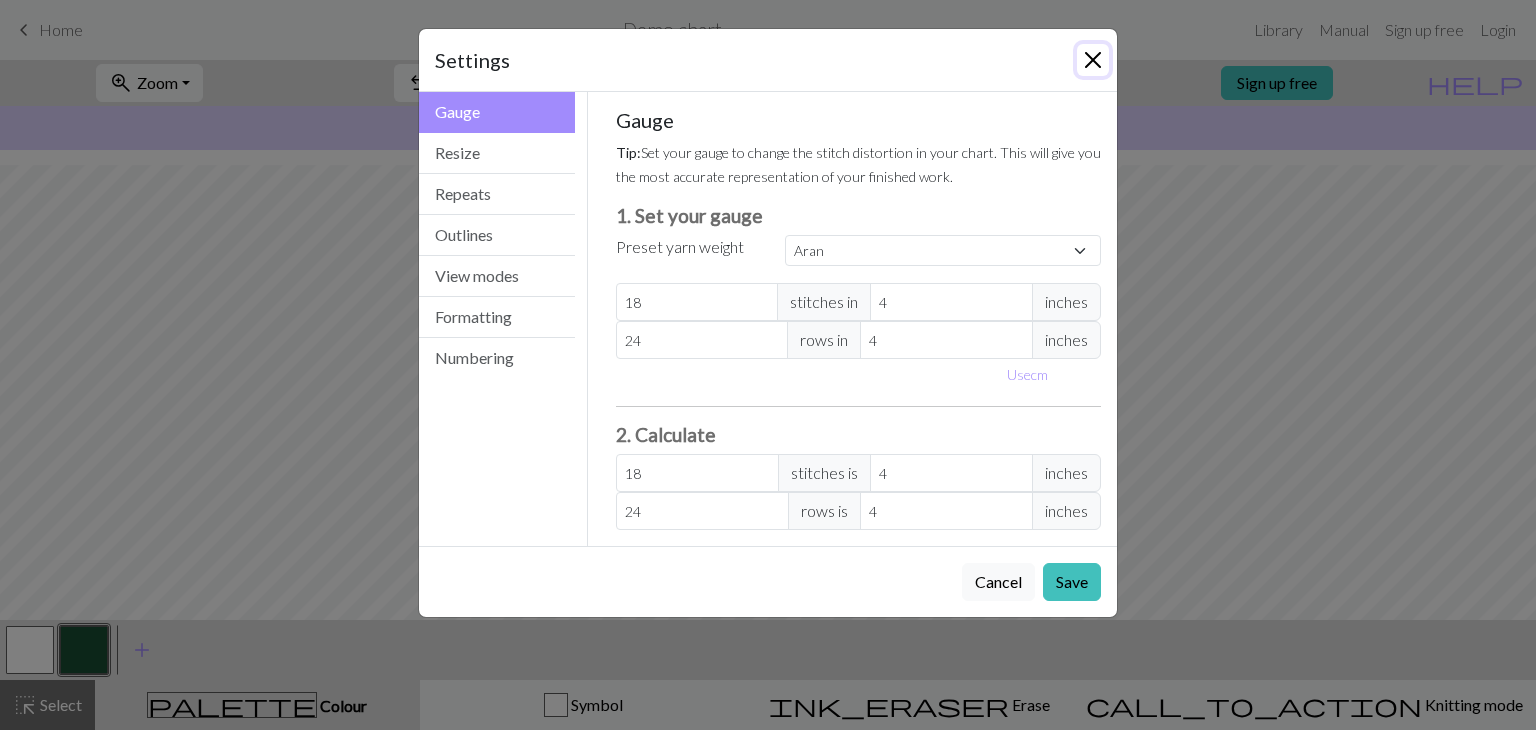 click at bounding box center [1093, 60] 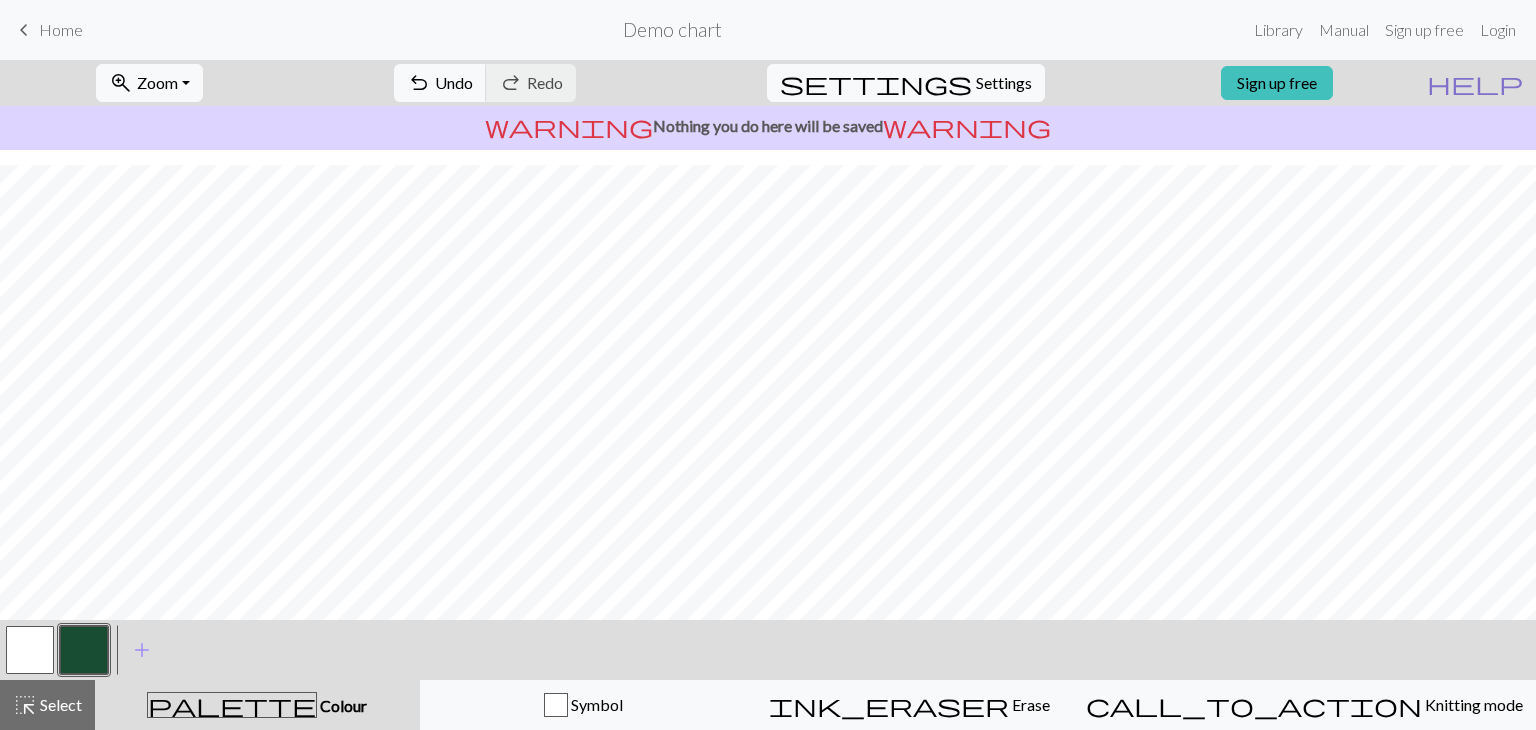 click on "help" at bounding box center (1475, 83) 